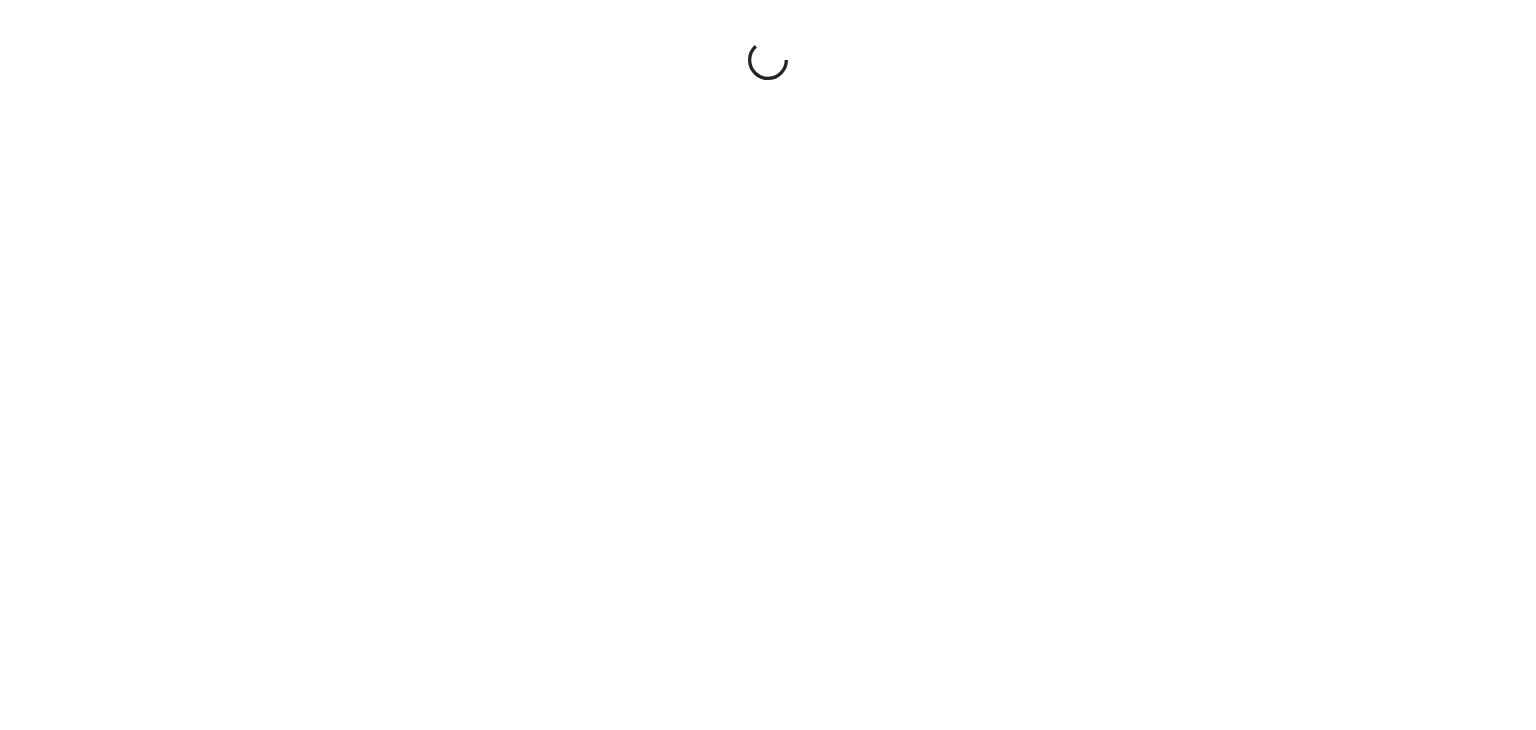 scroll, scrollTop: 0, scrollLeft: 0, axis: both 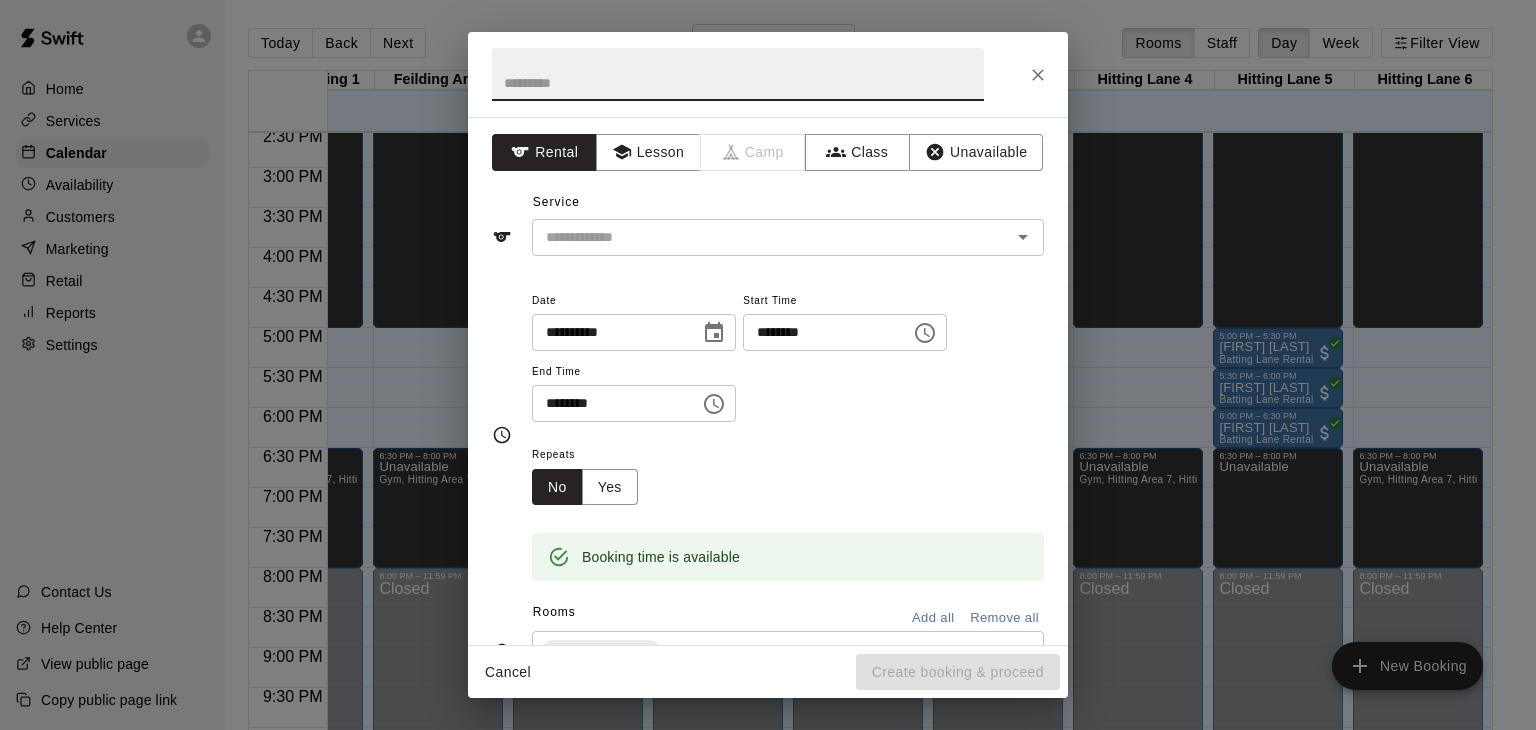 click at bounding box center (738, 74) 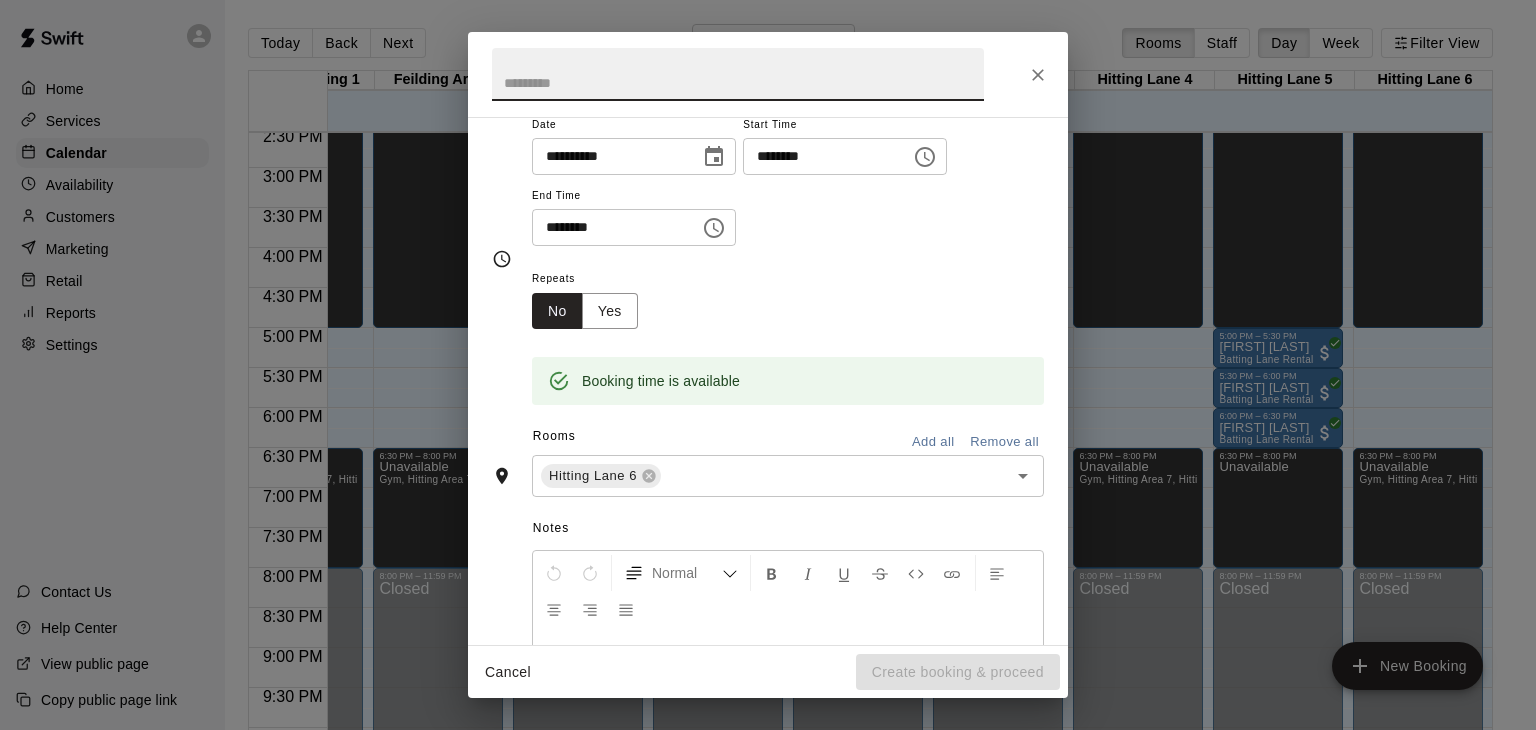 scroll, scrollTop: 195, scrollLeft: 0, axis: vertical 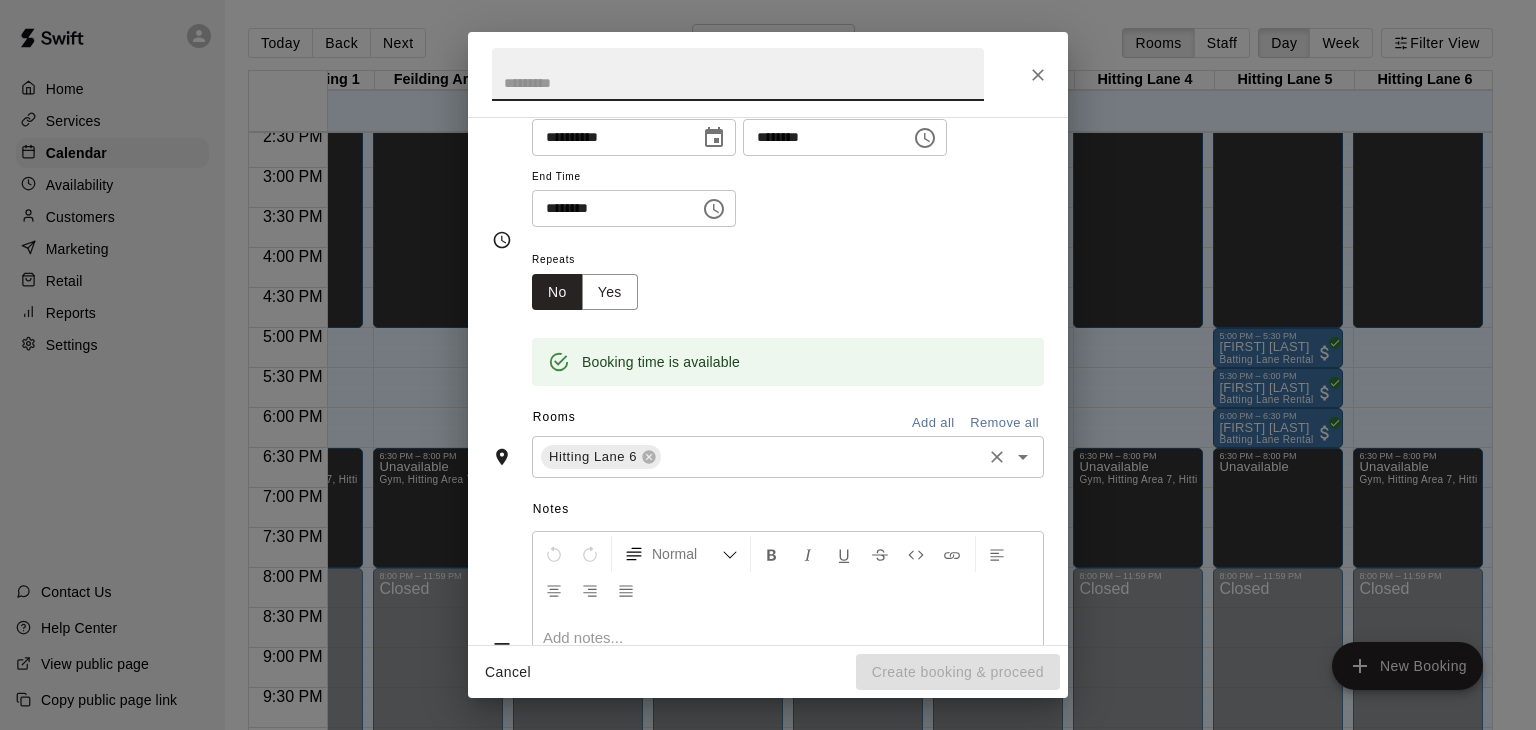 click at bounding box center (821, 457) 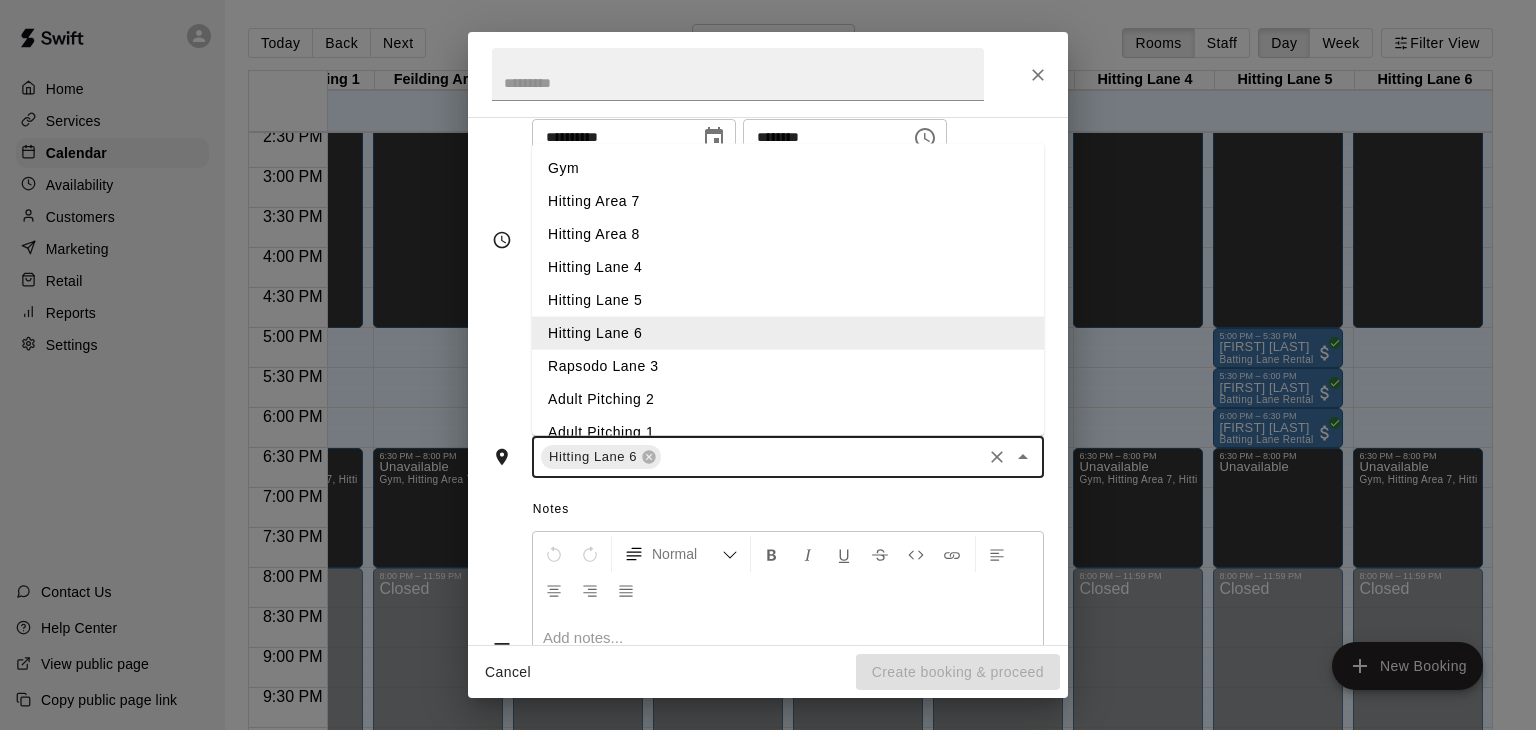 click on "Hitting Lane 4" at bounding box center [788, 267] 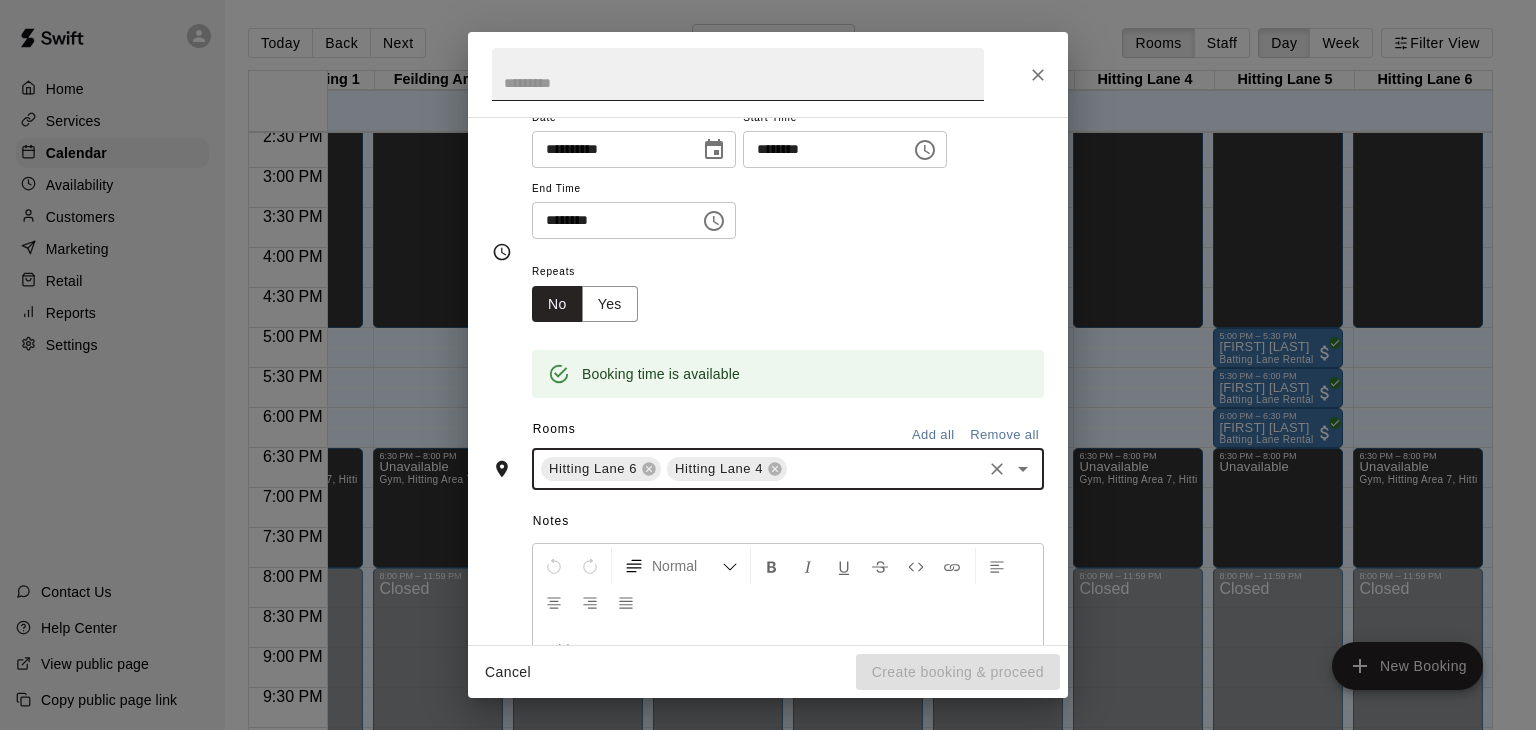 scroll, scrollTop: 195, scrollLeft: 0, axis: vertical 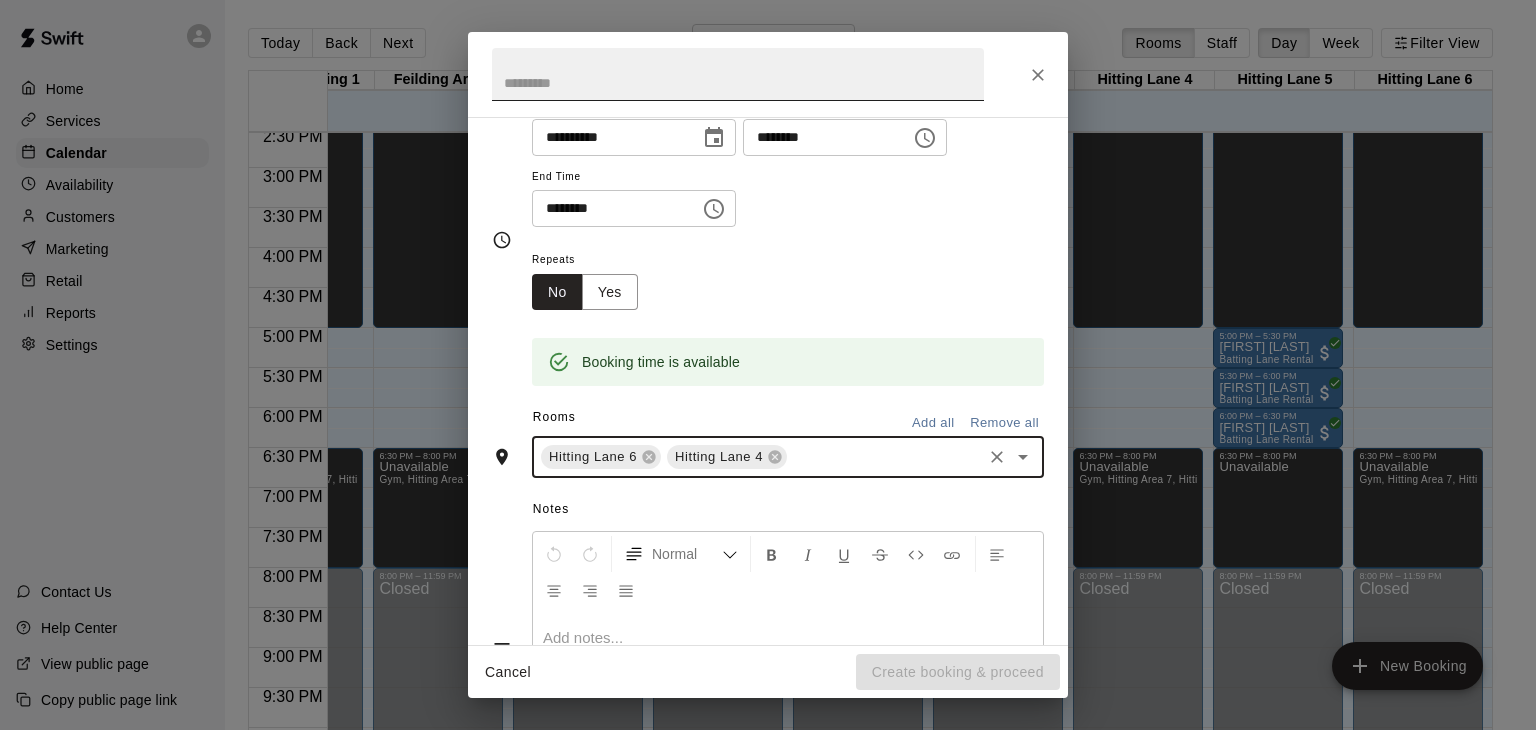 click at bounding box center [738, 74] 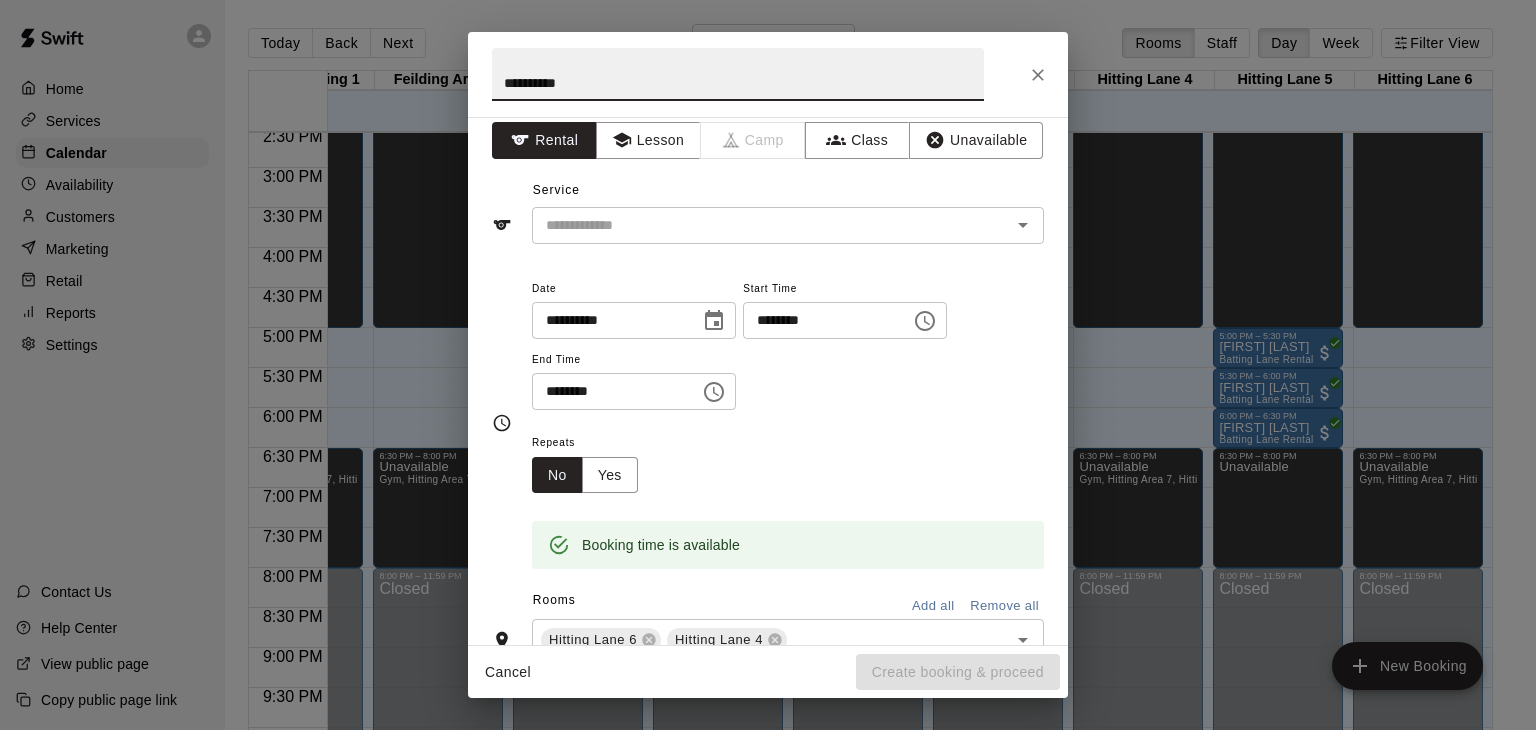scroll, scrollTop: 0, scrollLeft: 0, axis: both 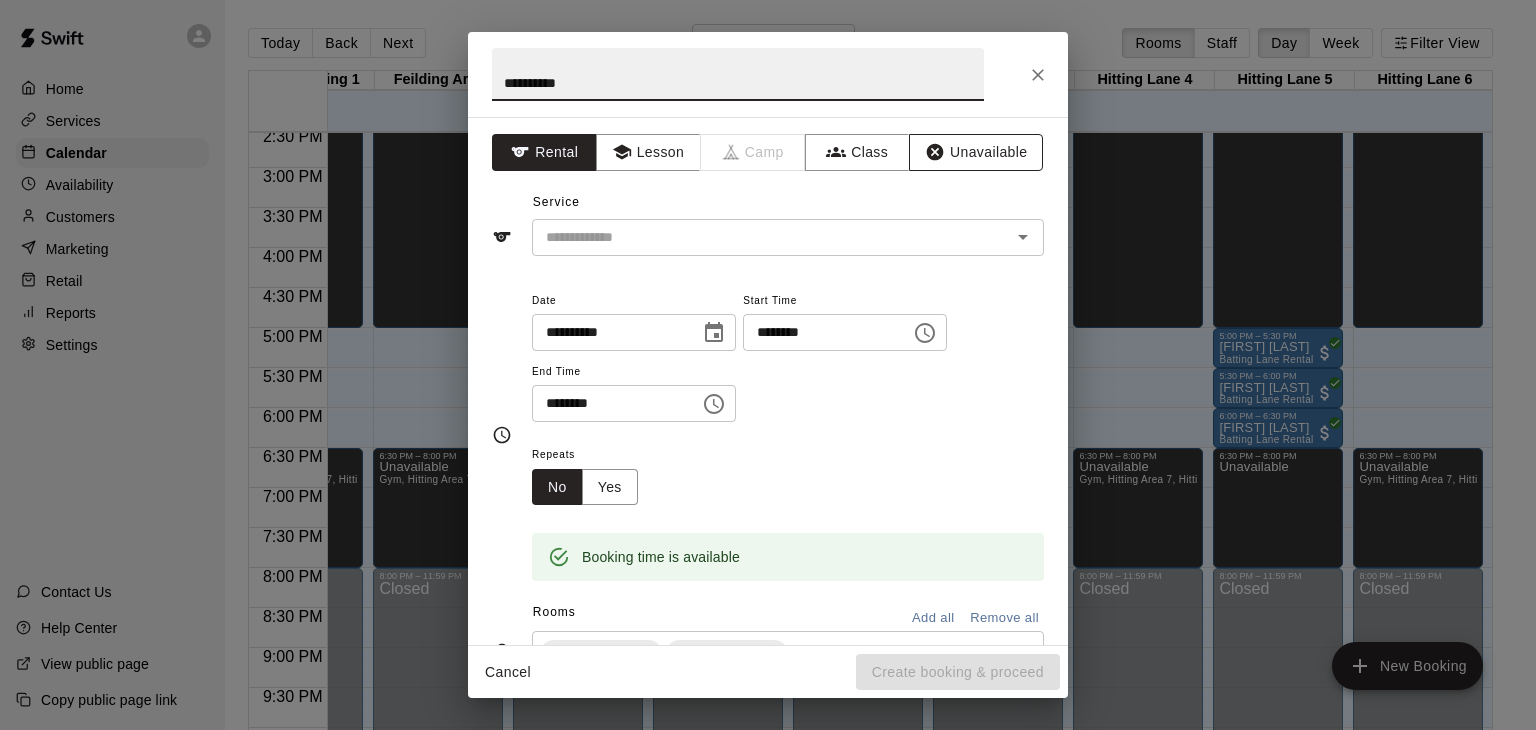 type on "**********" 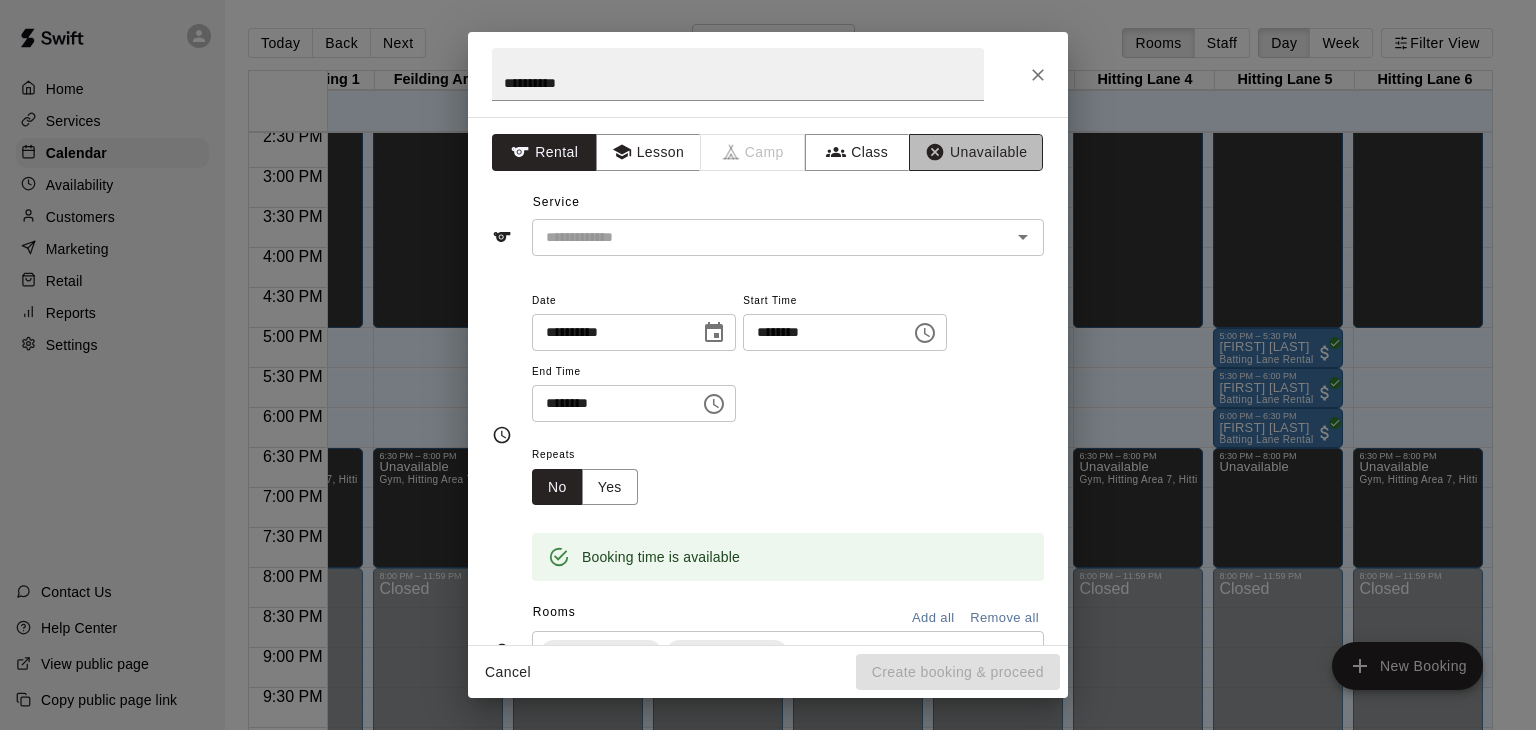 click on "Unavailable" at bounding box center [976, 152] 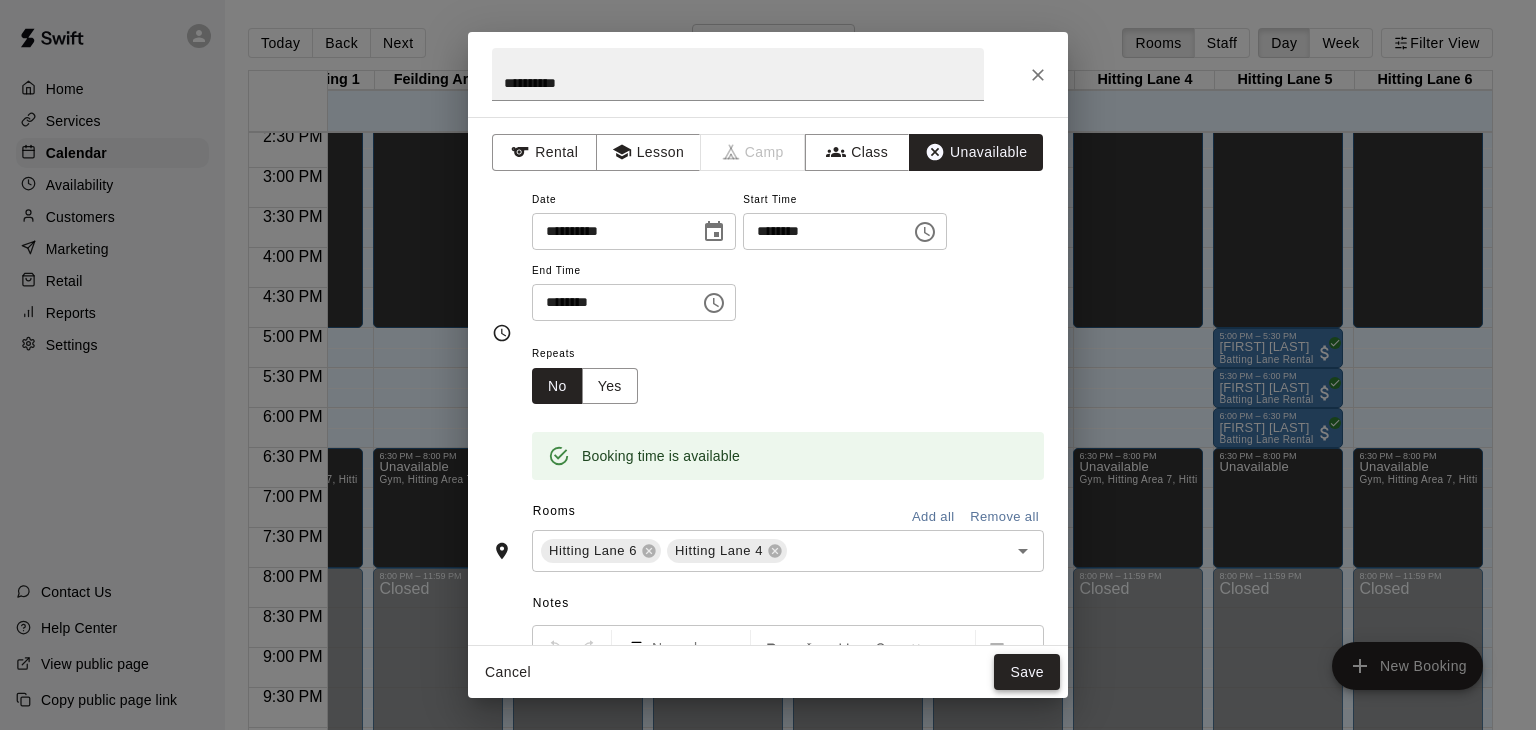 click on "Save" at bounding box center [1027, 672] 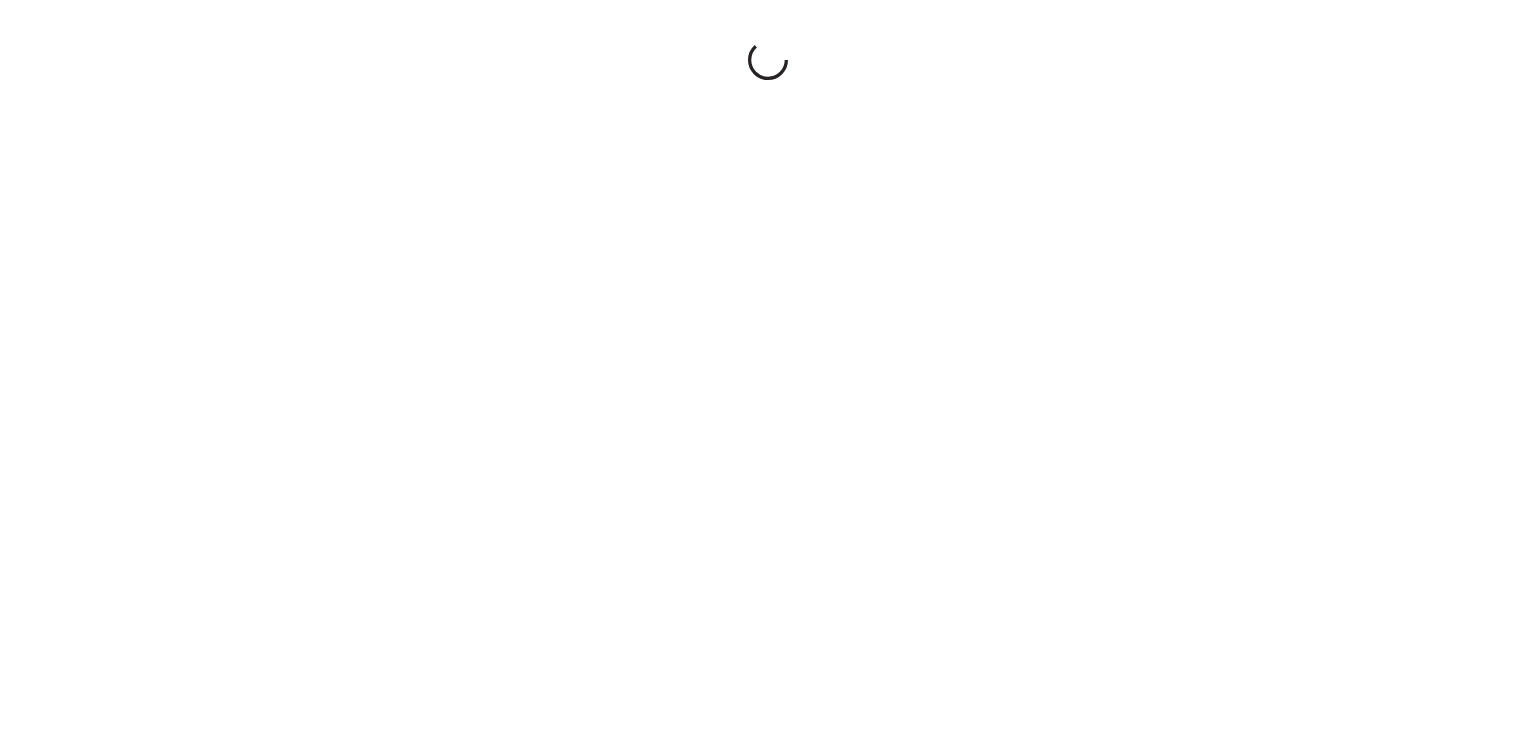 scroll, scrollTop: 0, scrollLeft: 0, axis: both 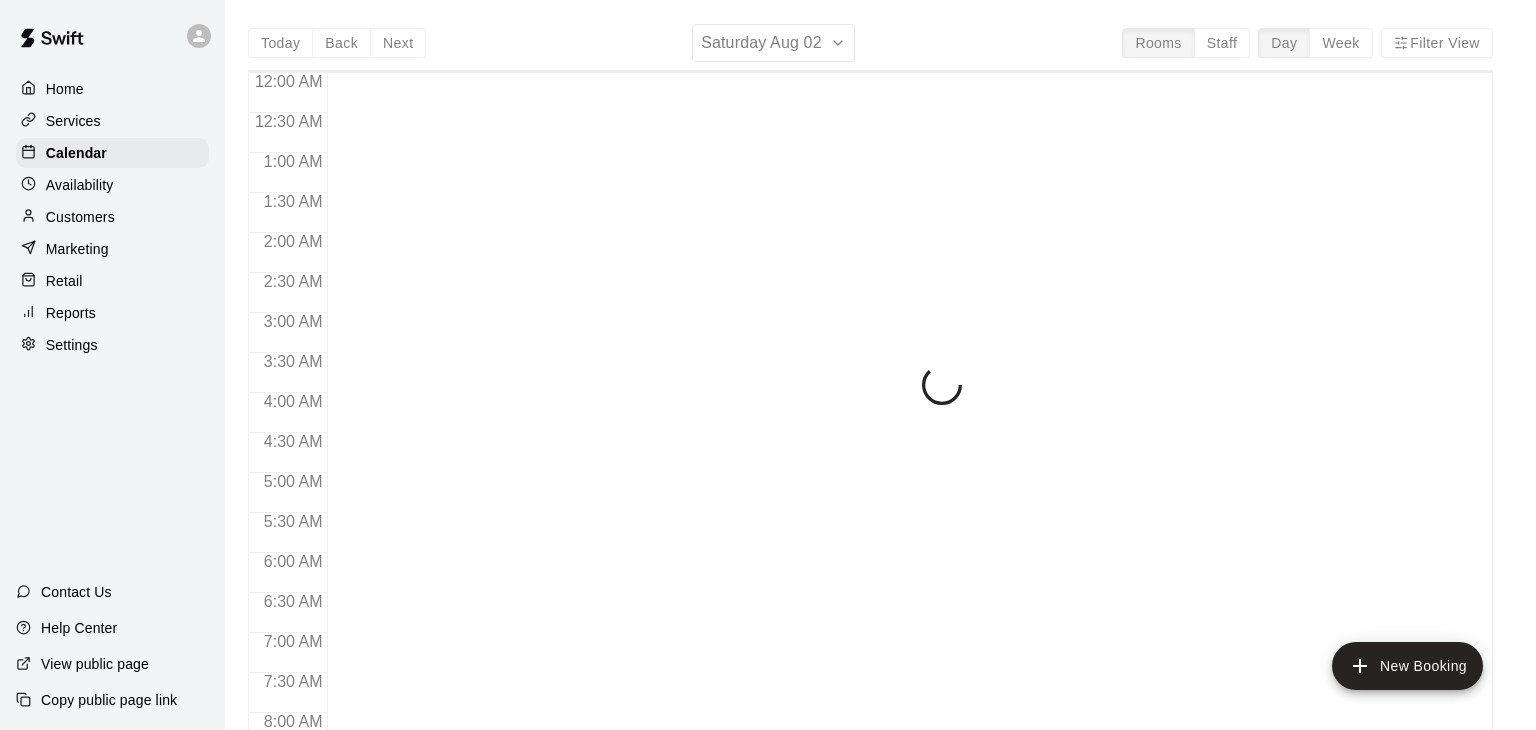 click on "Today Back Next Saturday Aug 02 Rooms Staff Day Week Filter View 12:00 AM 12:30 AM 1:00 AM 1:30 AM 2:00 AM 2:30 AM 3:00 AM 3:30 AM 4:00 AM 4:30 AM 5:00 AM 5:30 AM 6:00 AM 6:30 AM 7:00 AM 7:30 AM 8:00 AM 8:30 AM 9:00 AM 9:30 AM 10:00 AM 10:30 AM 11:00 AM 11:30 AM 12:00 PM 12:30 PM 1:00 PM 1:30 PM 2:00 PM 2:30 PM 3:00 PM 3:30 PM 4:00 PM 4:30 PM 5:00 PM 5:30 PM 6:00 PM 6:30 PM 7:00 PM 7:30 PM 8:00 PM 8:30 PM 9:00 PM 9:30 PM 10:00 PM 10:30 PM 11:00 PM 11:30 PM" at bounding box center [870, 389] 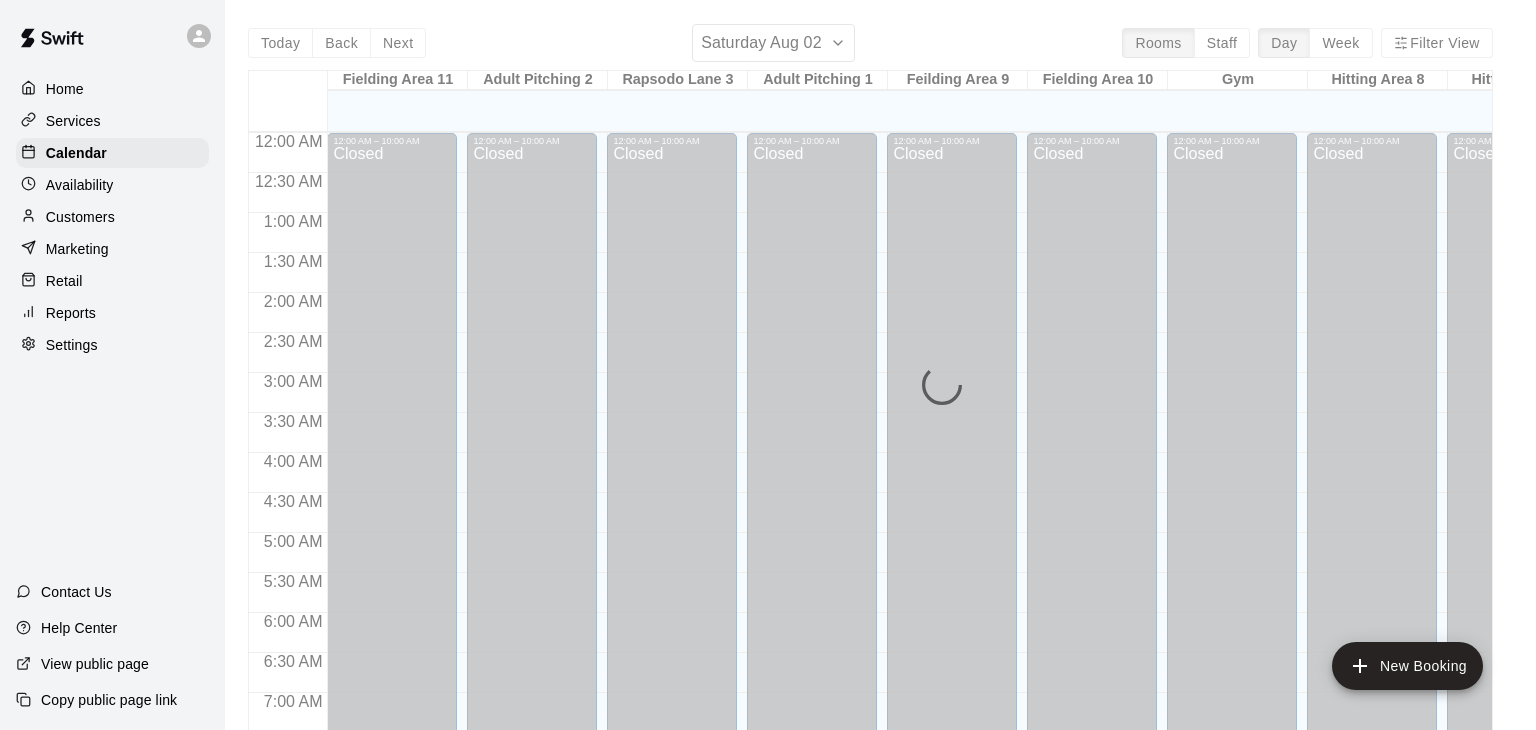 scroll, scrollTop: 996, scrollLeft: 0, axis: vertical 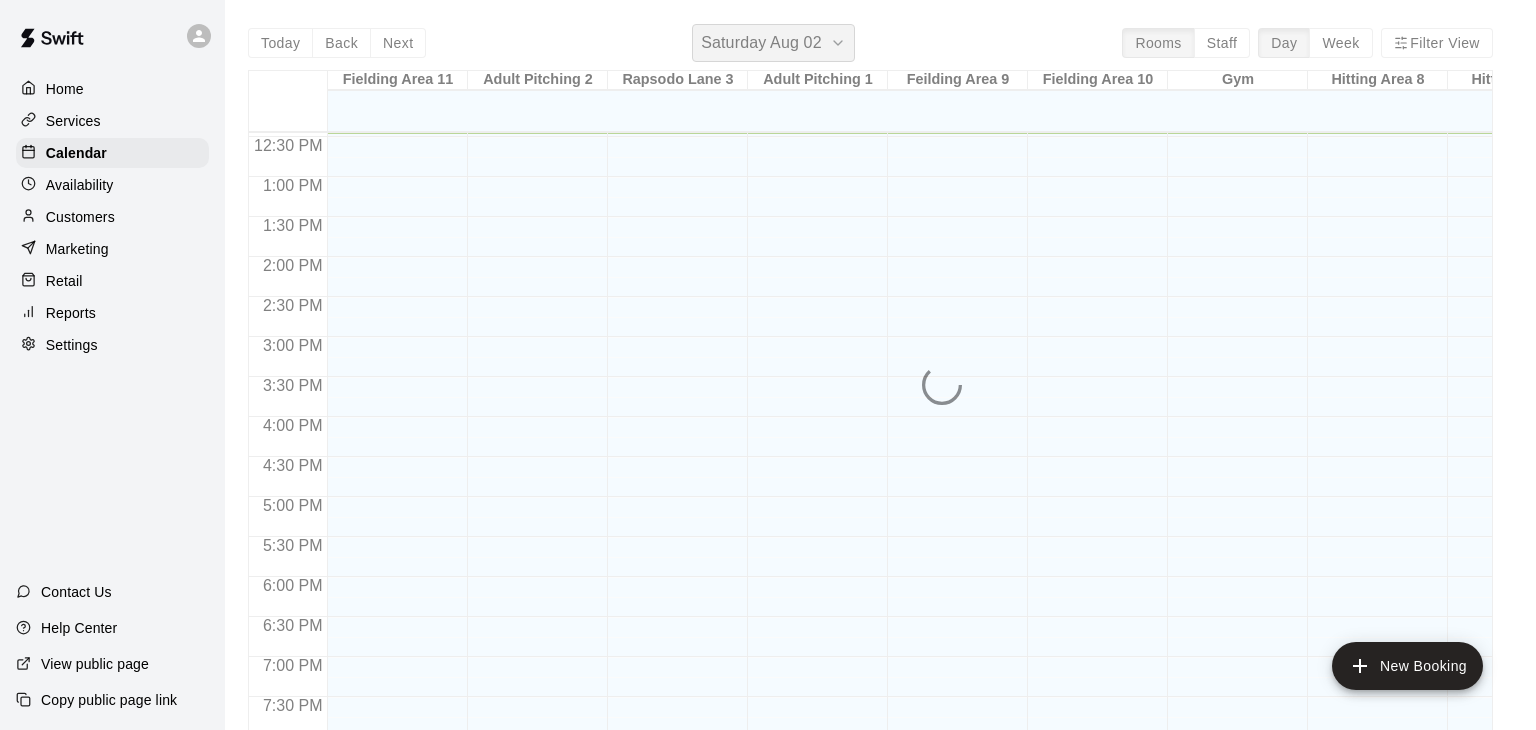 click 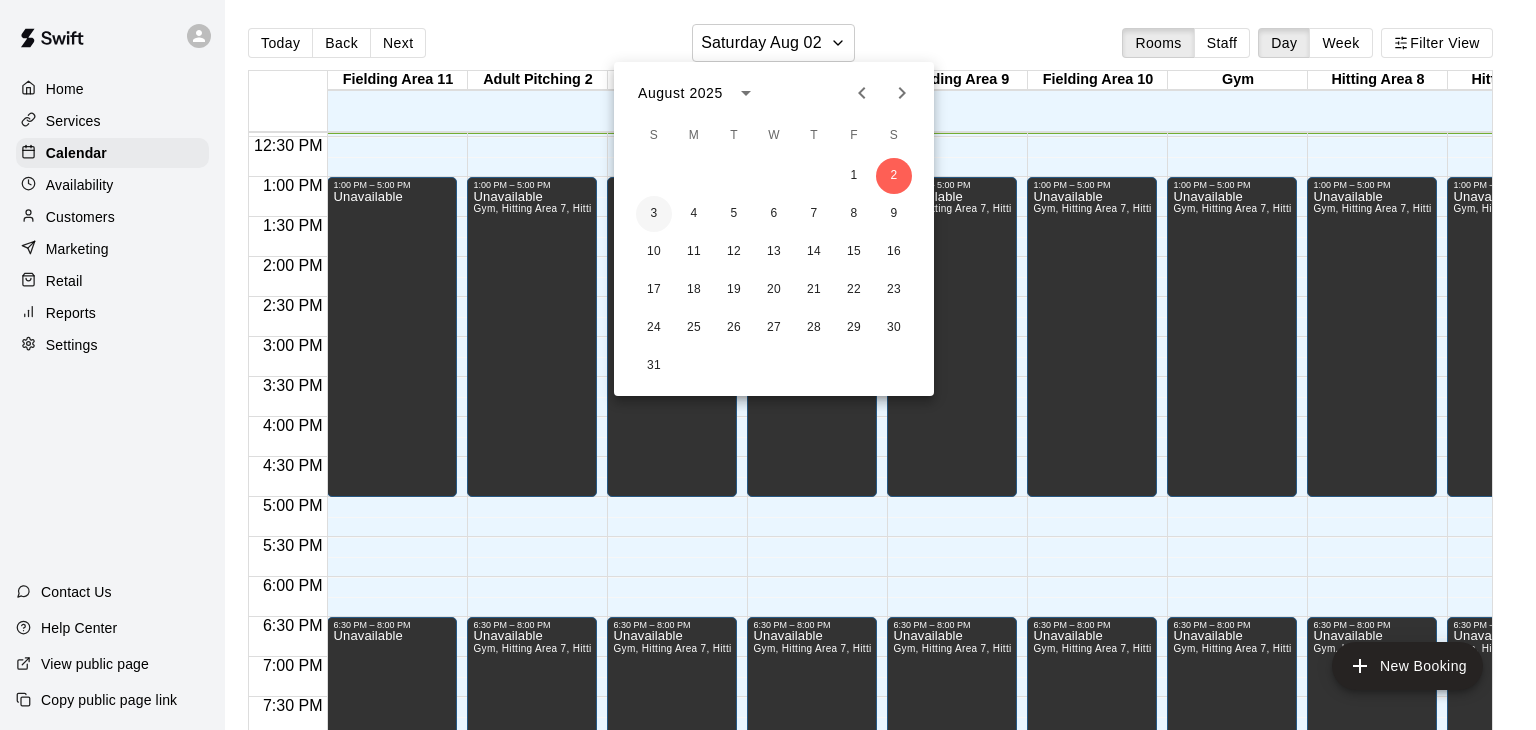 click on "3" at bounding box center [654, 214] 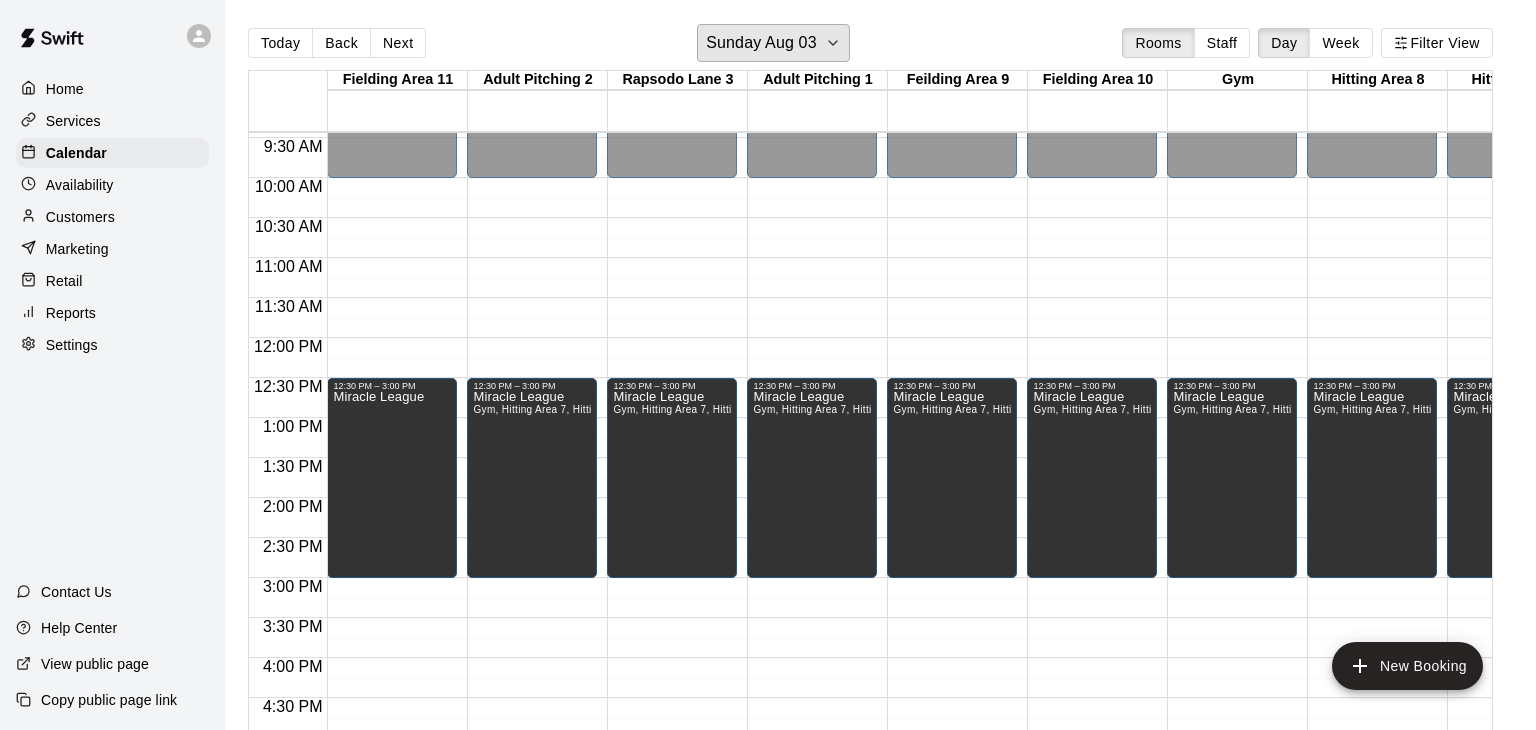 scroll, scrollTop: 728, scrollLeft: 0, axis: vertical 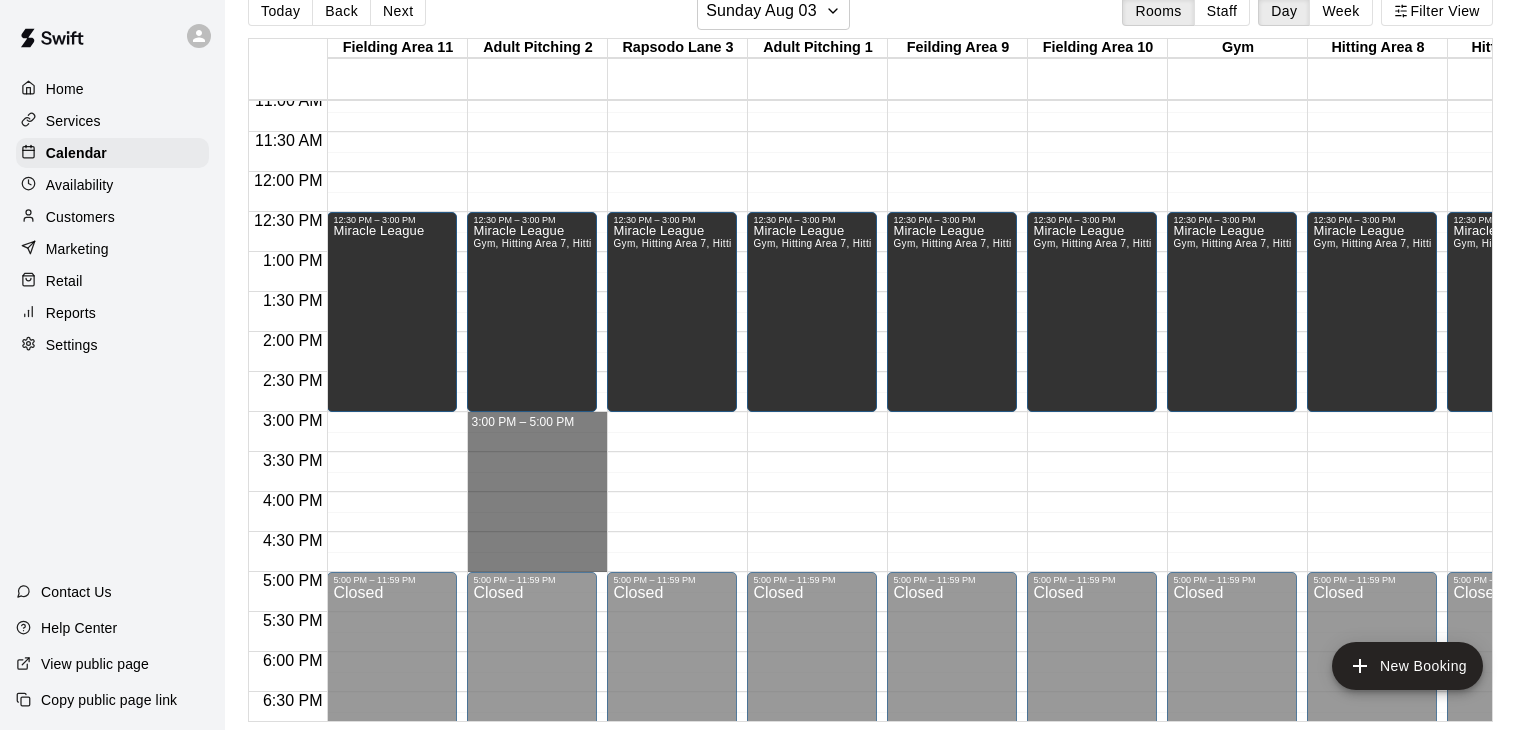 drag, startPoint x: 522, startPoint y: 416, endPoint x: 522, endPoint y: 564, distance: 148 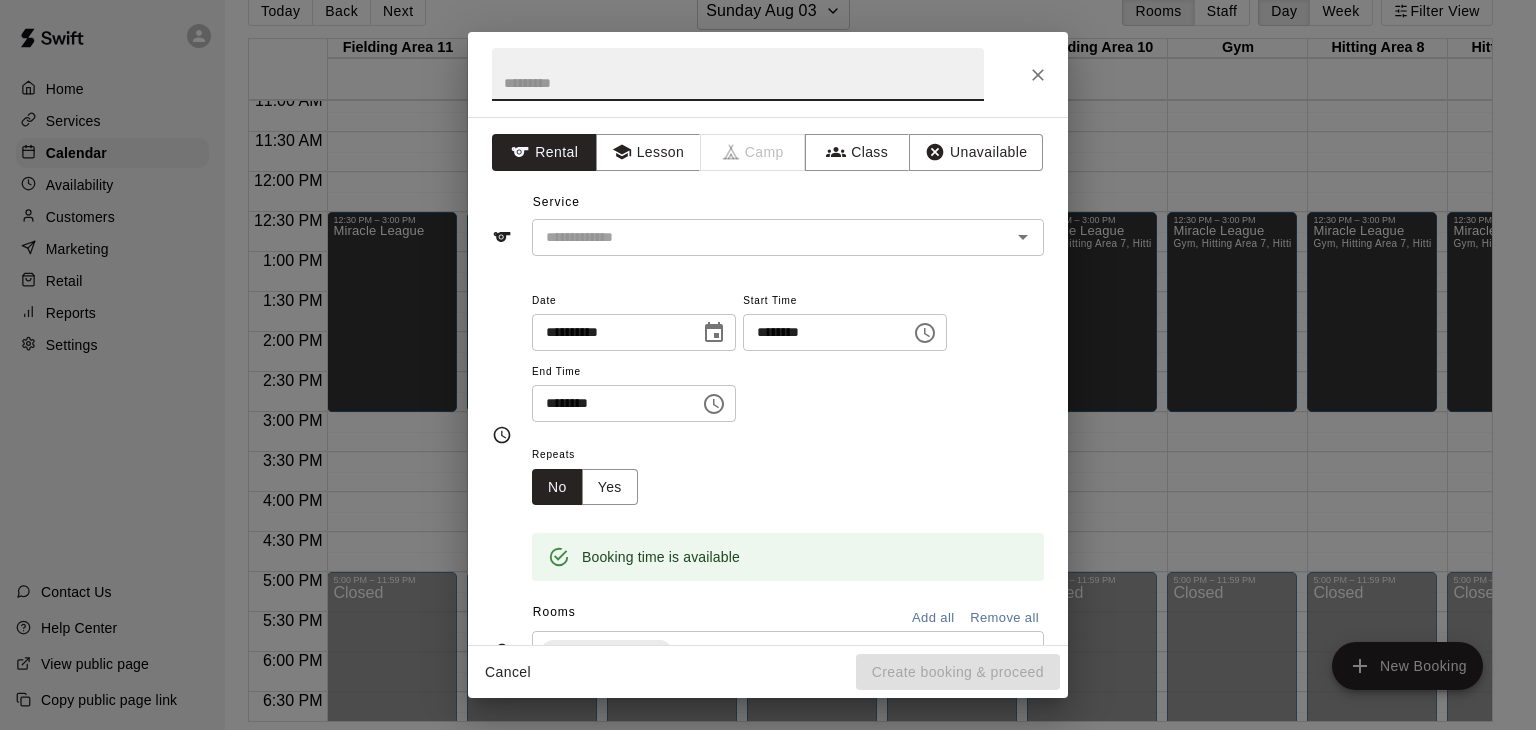 click at bounding box center (738, 74) 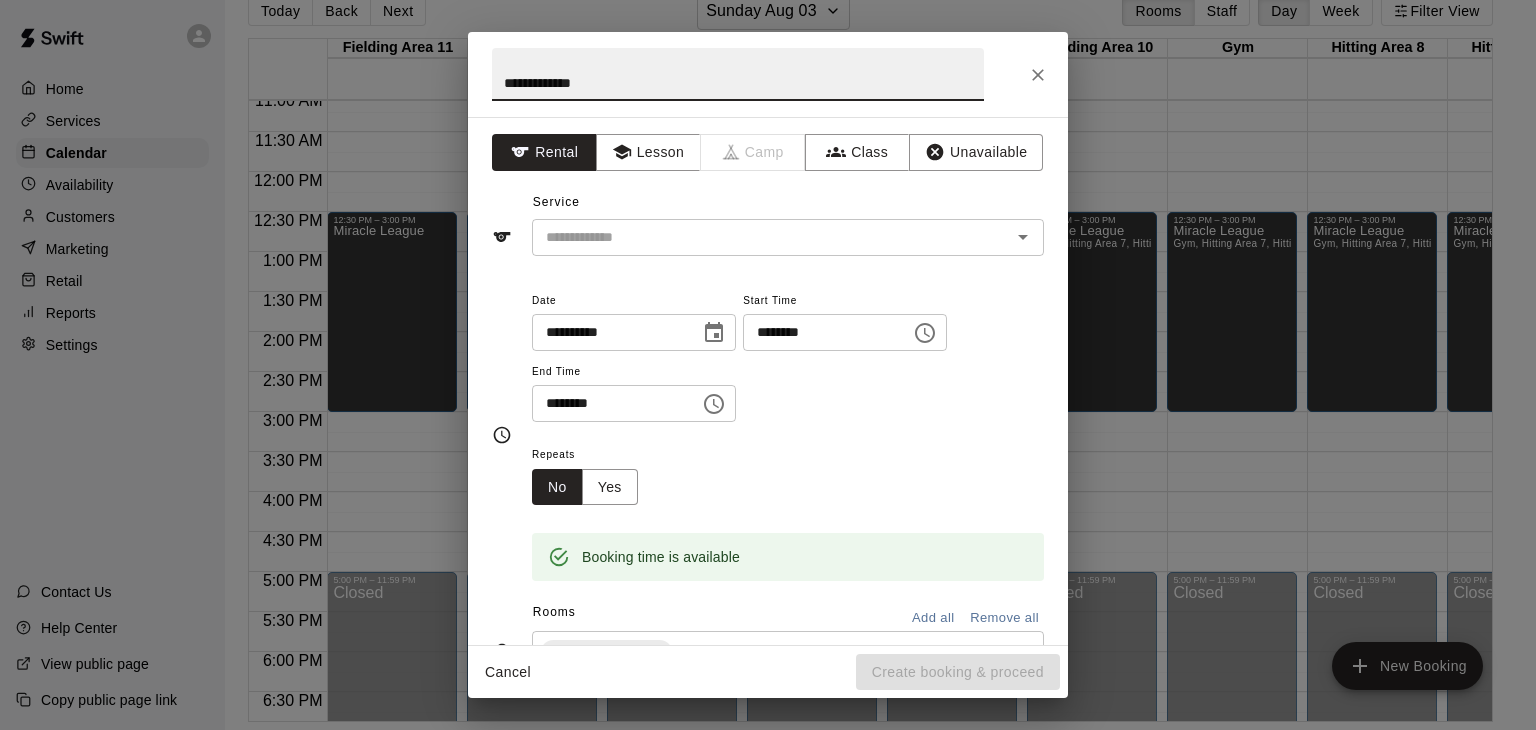 click on "**********" at bounding box center (738, 74) 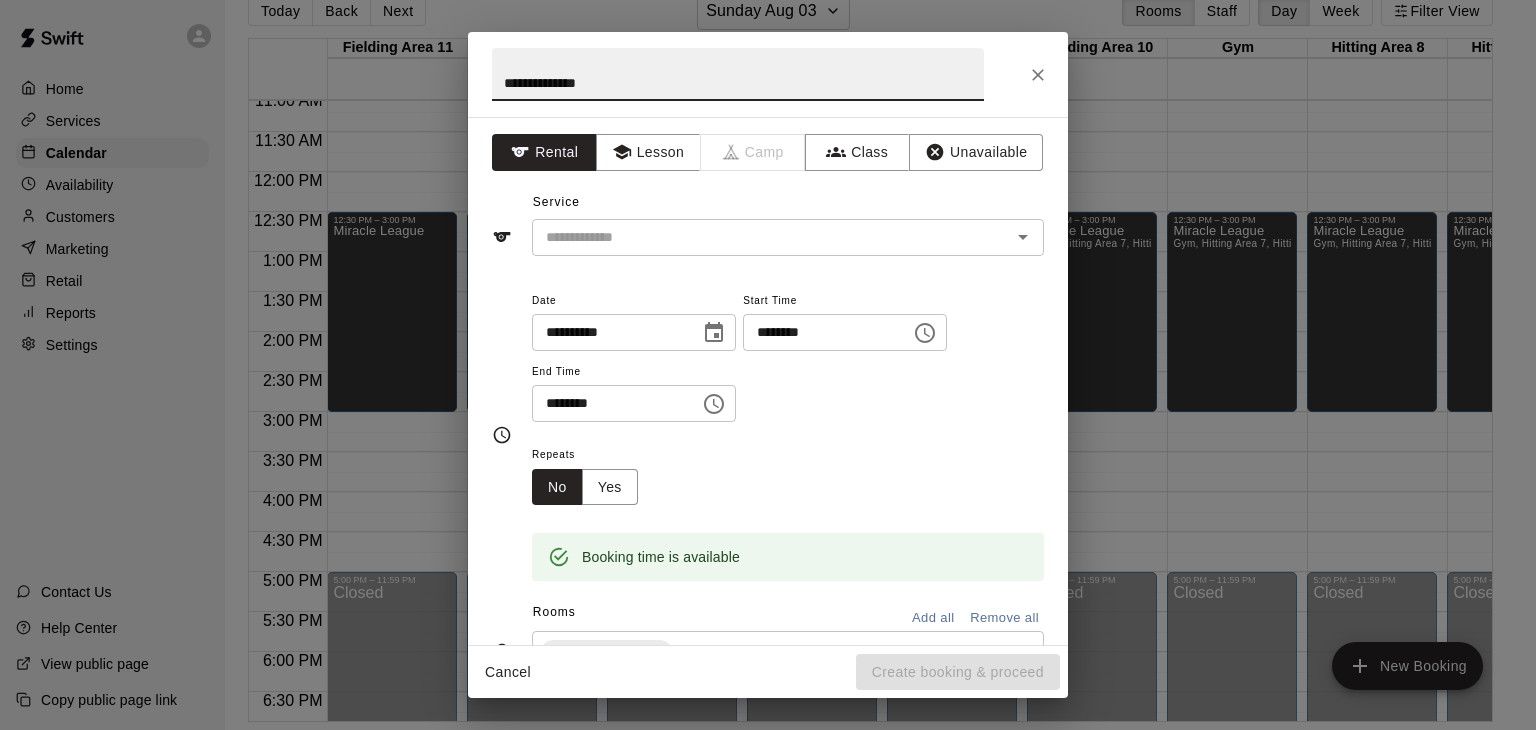 click on "**********" at bounding box center (738, 74) 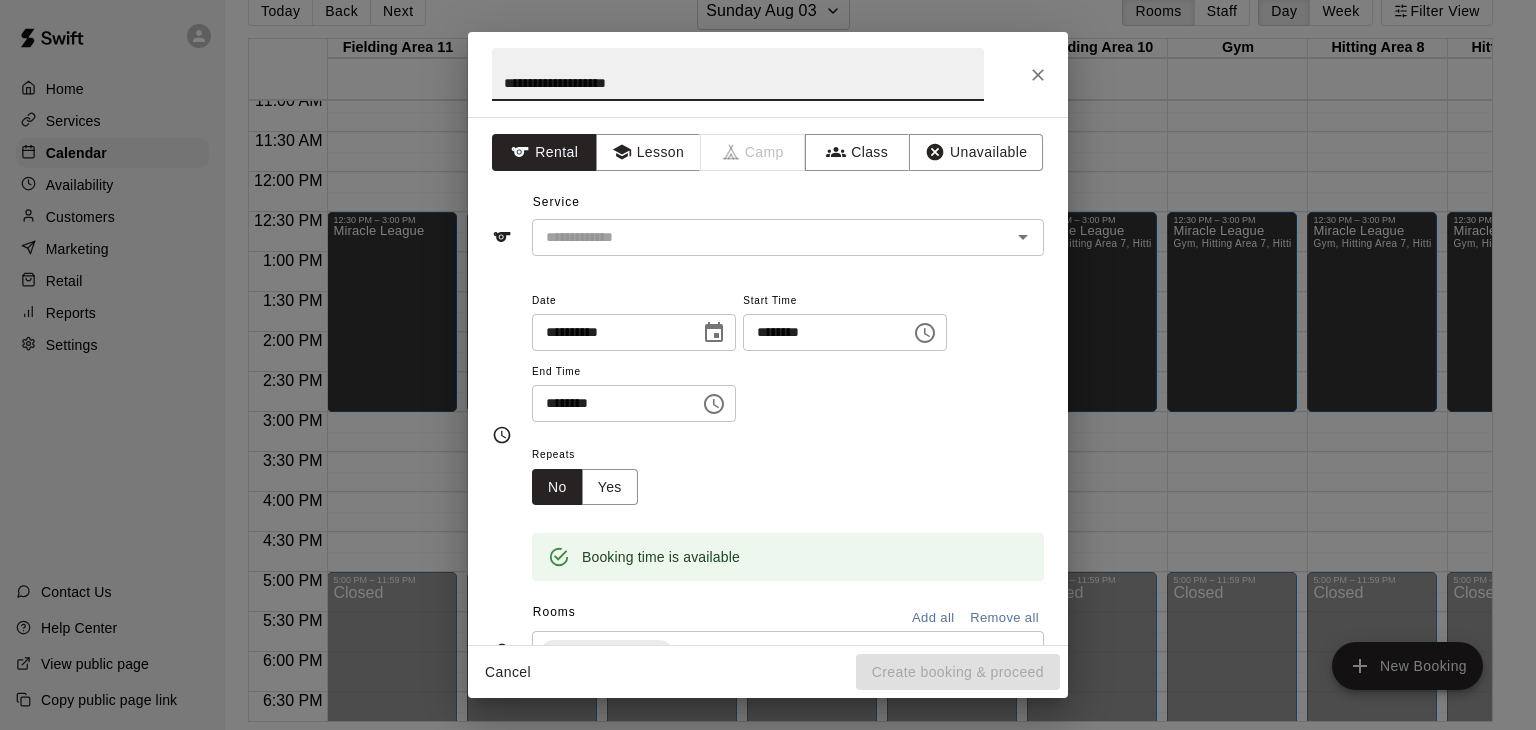 type on "**********" 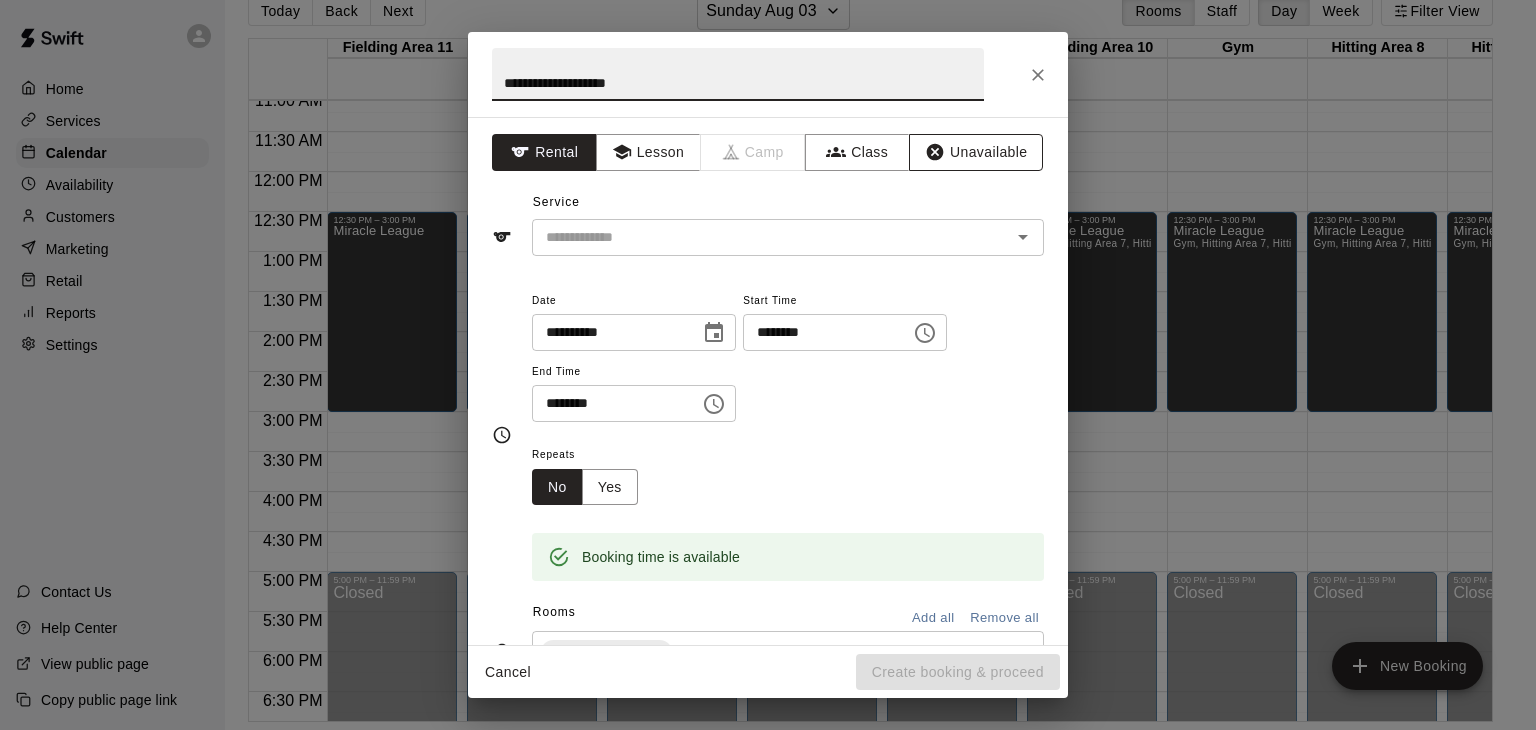 click on "Unavailable" at bounding box center (976, 152) 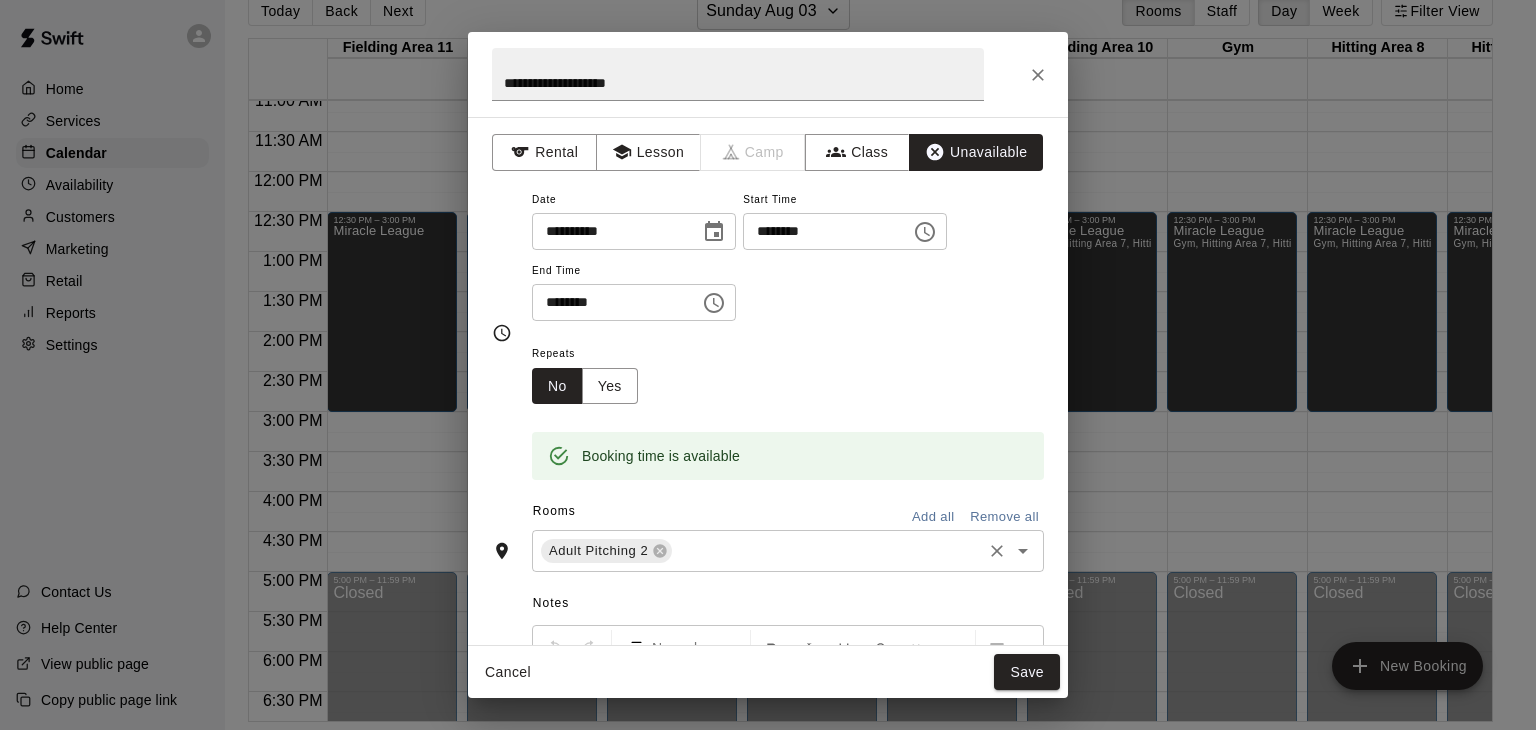 click at bounding box center (827, 551) 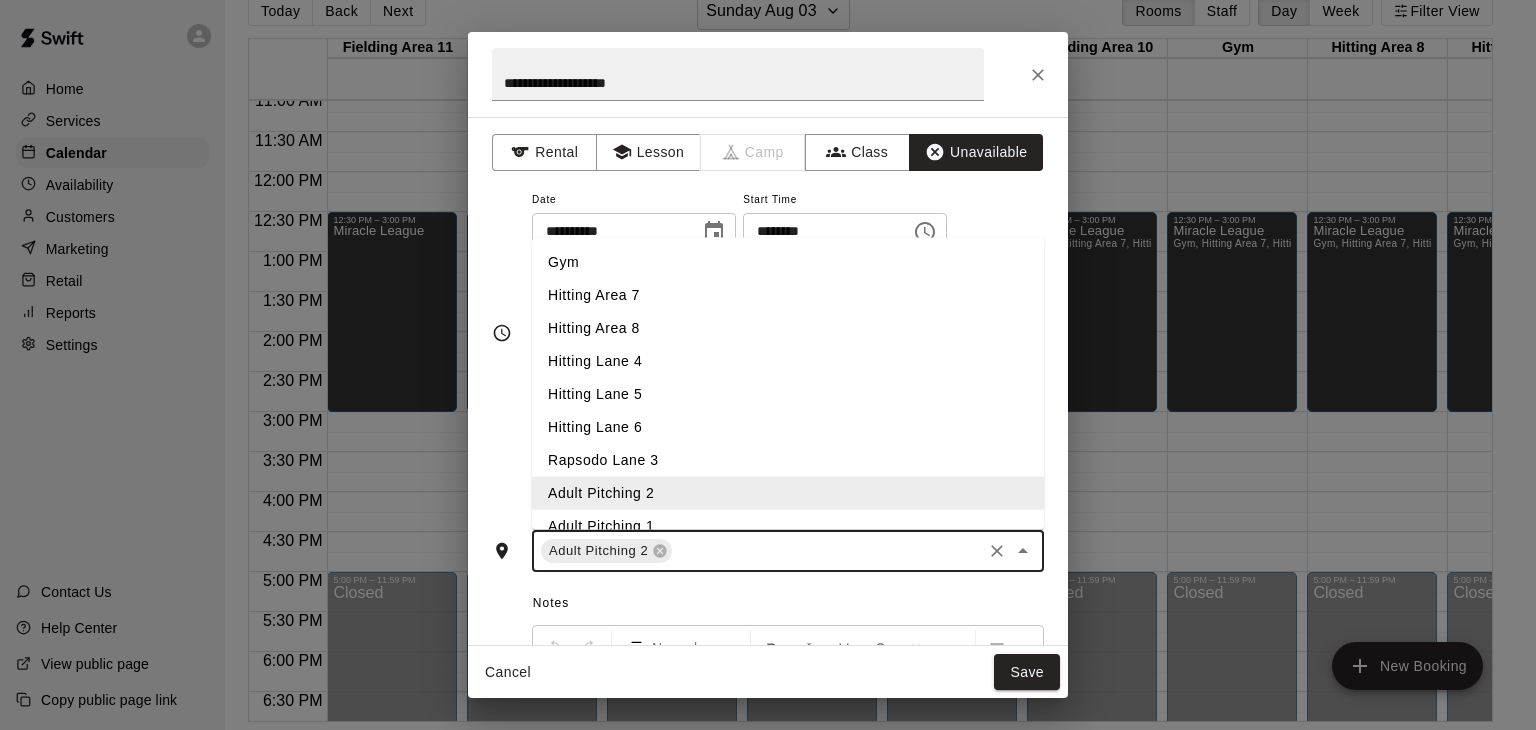 click on "Adult Pitching 1" at bounding box center [788, 526] 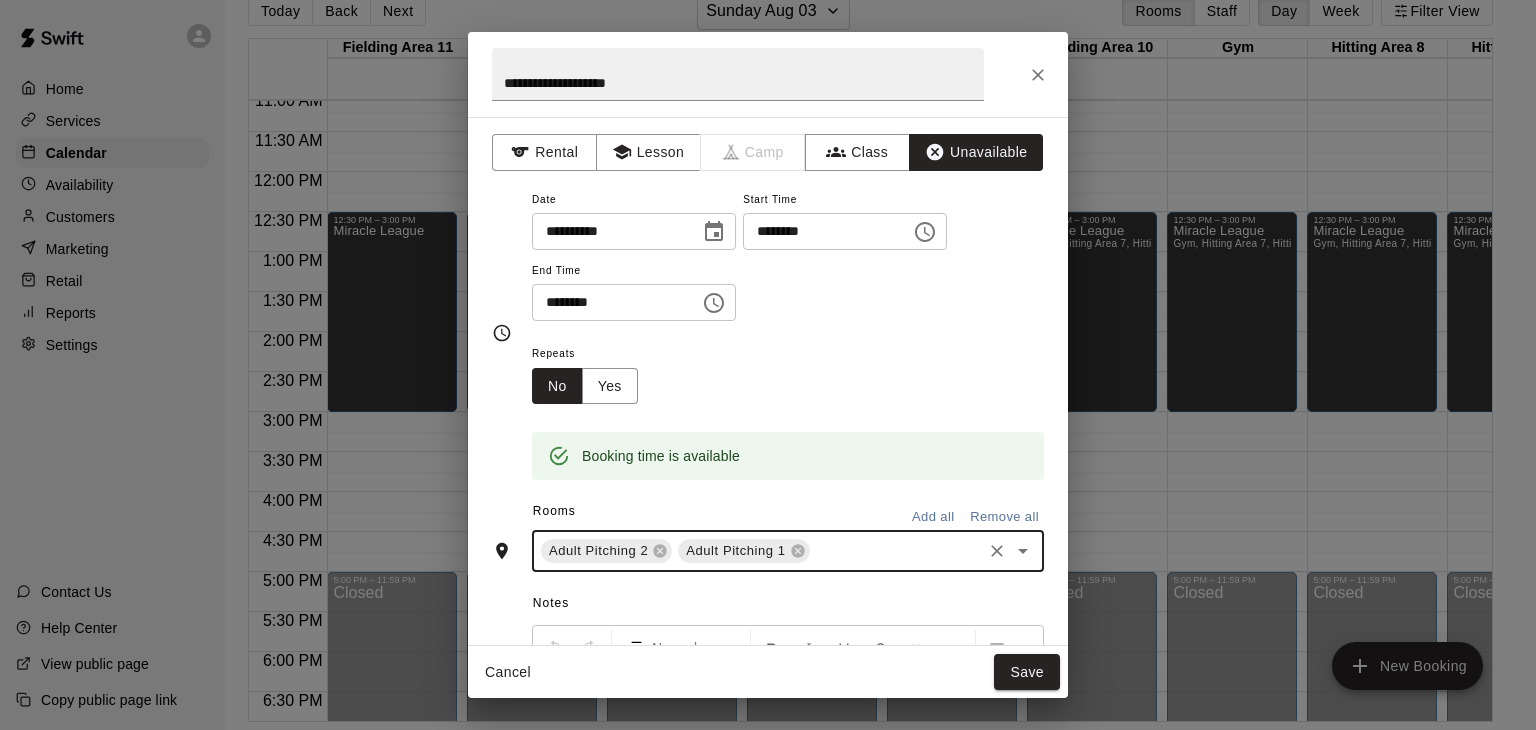 click at bounding box center (896, 551) 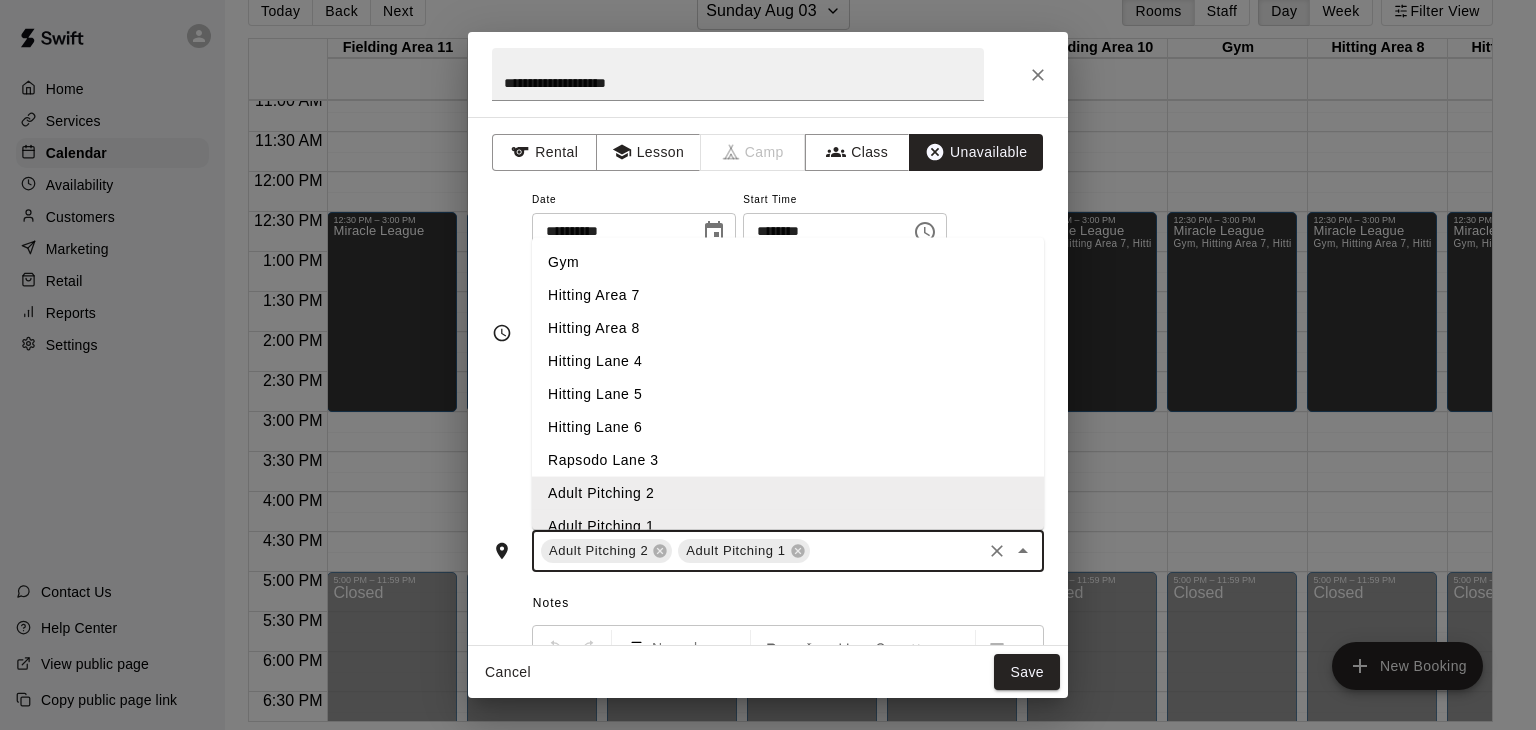 click on "Rapsodo Lane 3" at bounding box center [788, 460] 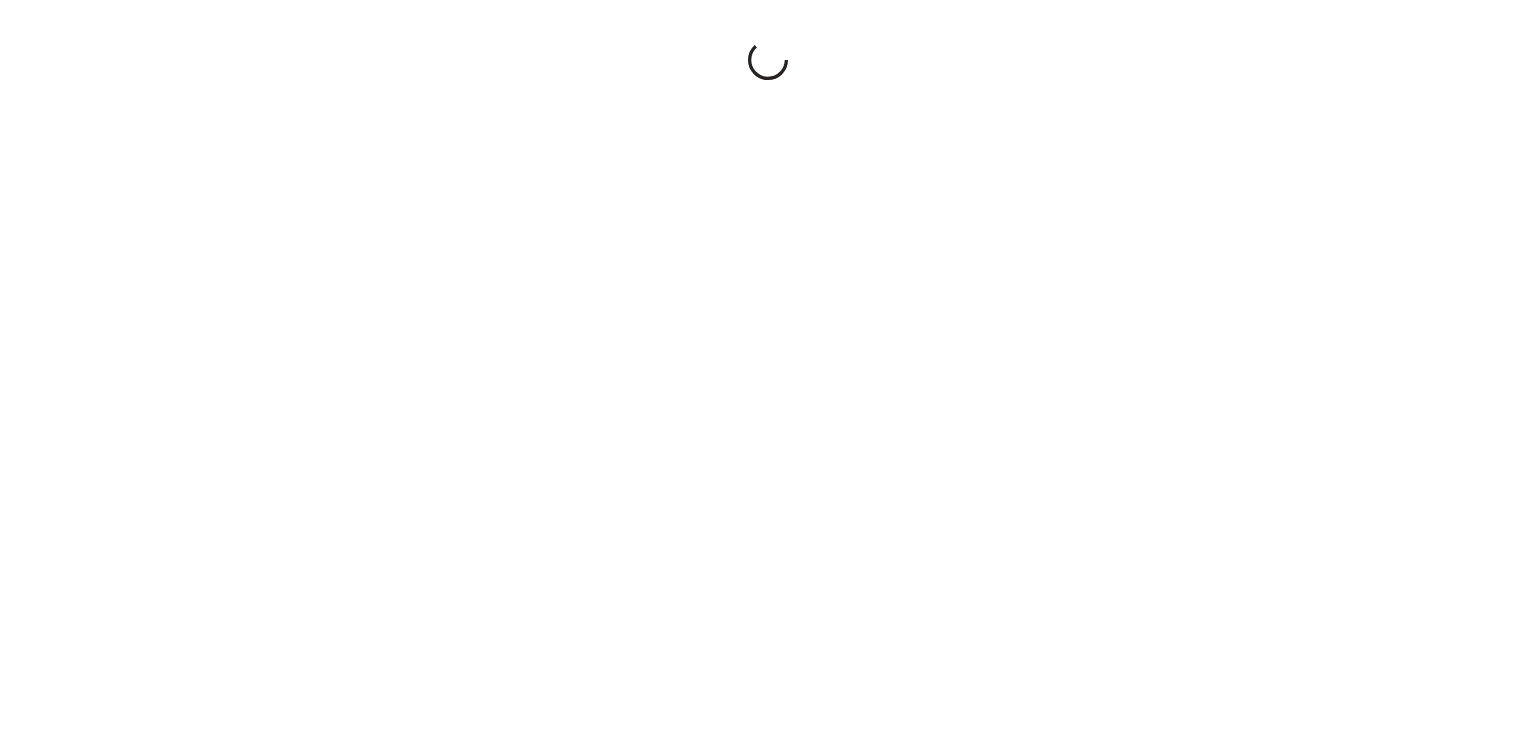 scroll, scrollTop: 0, scrollLeft: 0, axis: both 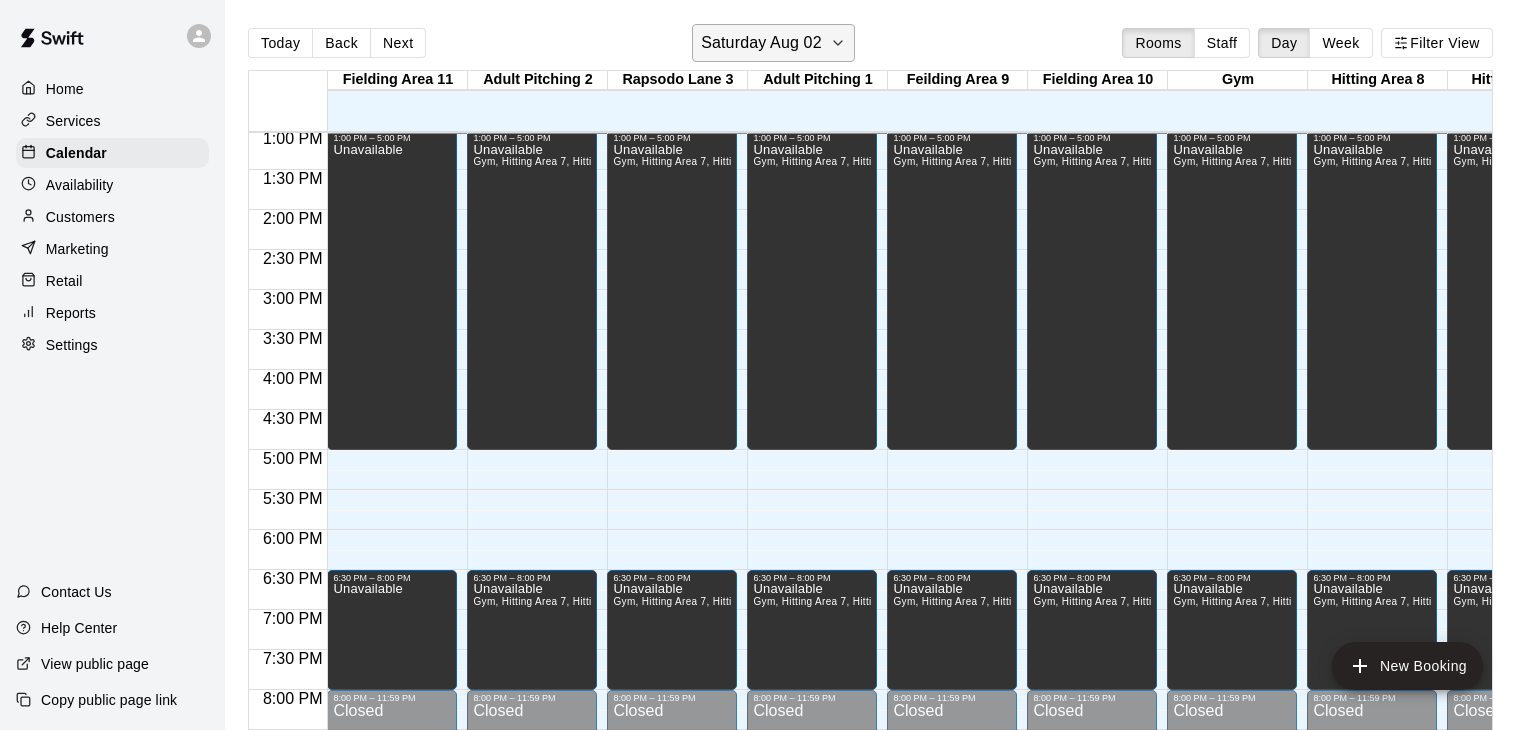 click 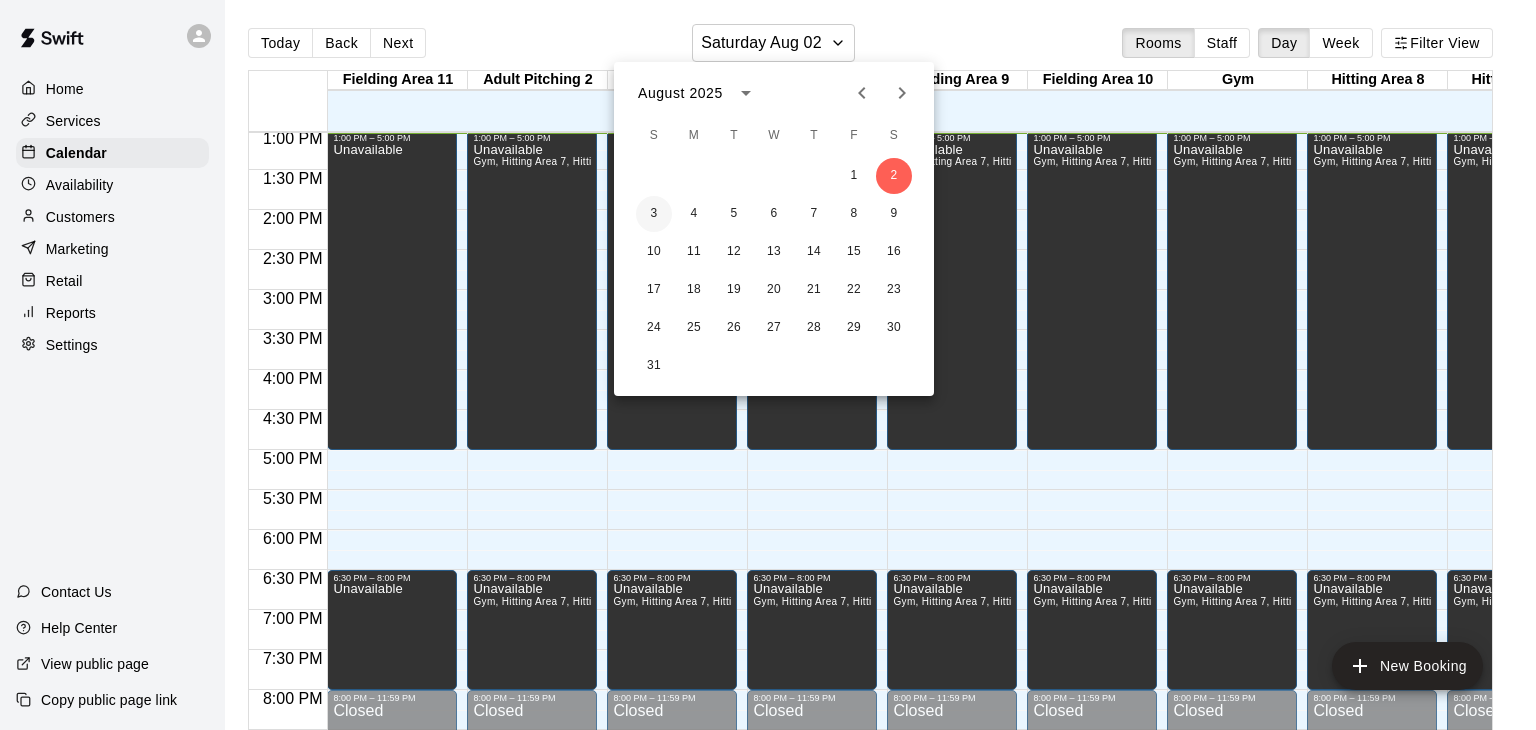 click on "3" at bounding box center [654, 214] 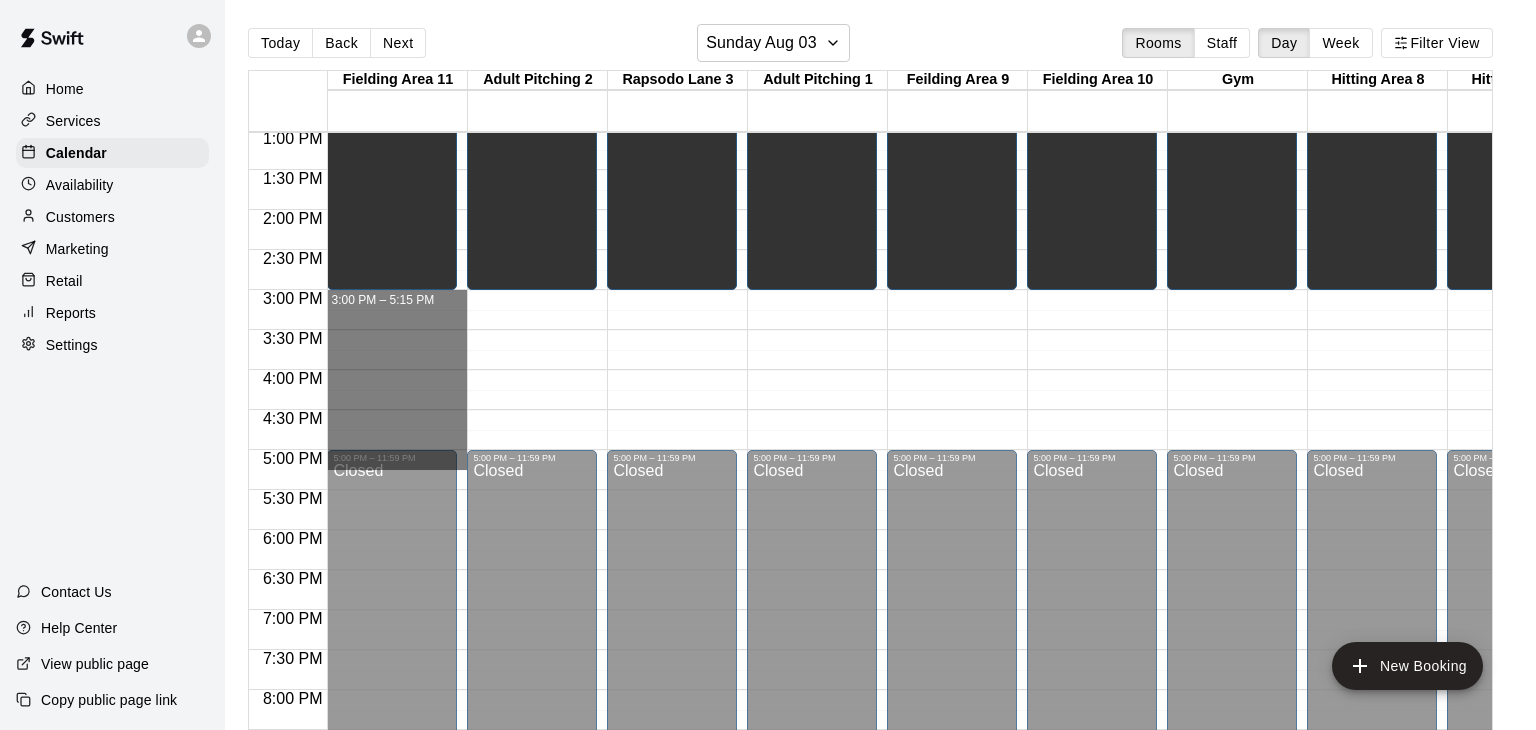 drag, startPoint x: 384, startPoint y: 294, endPoint x: 394, endPoint y: 449, distance: 155.32225 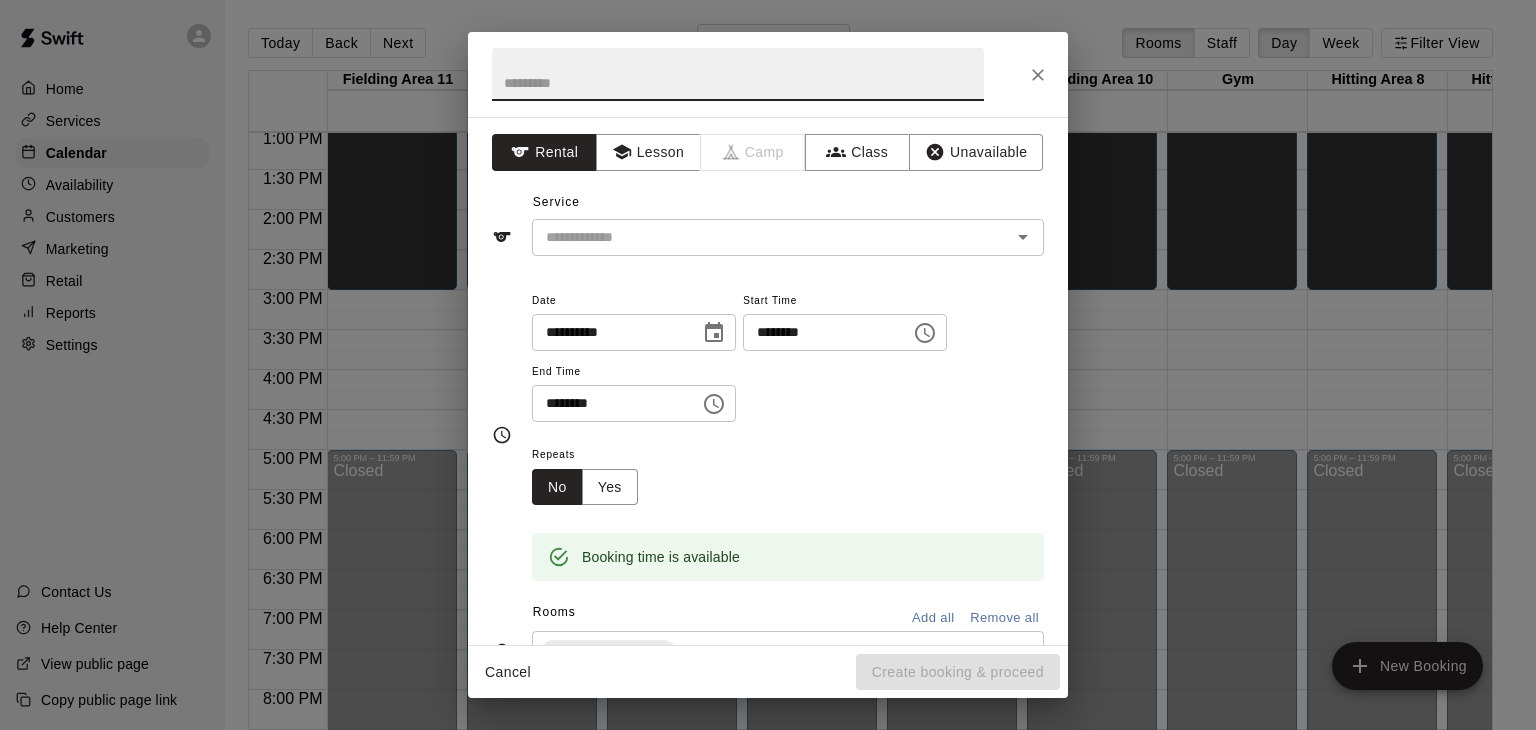 click on "********" at bounding box center [609, 403] 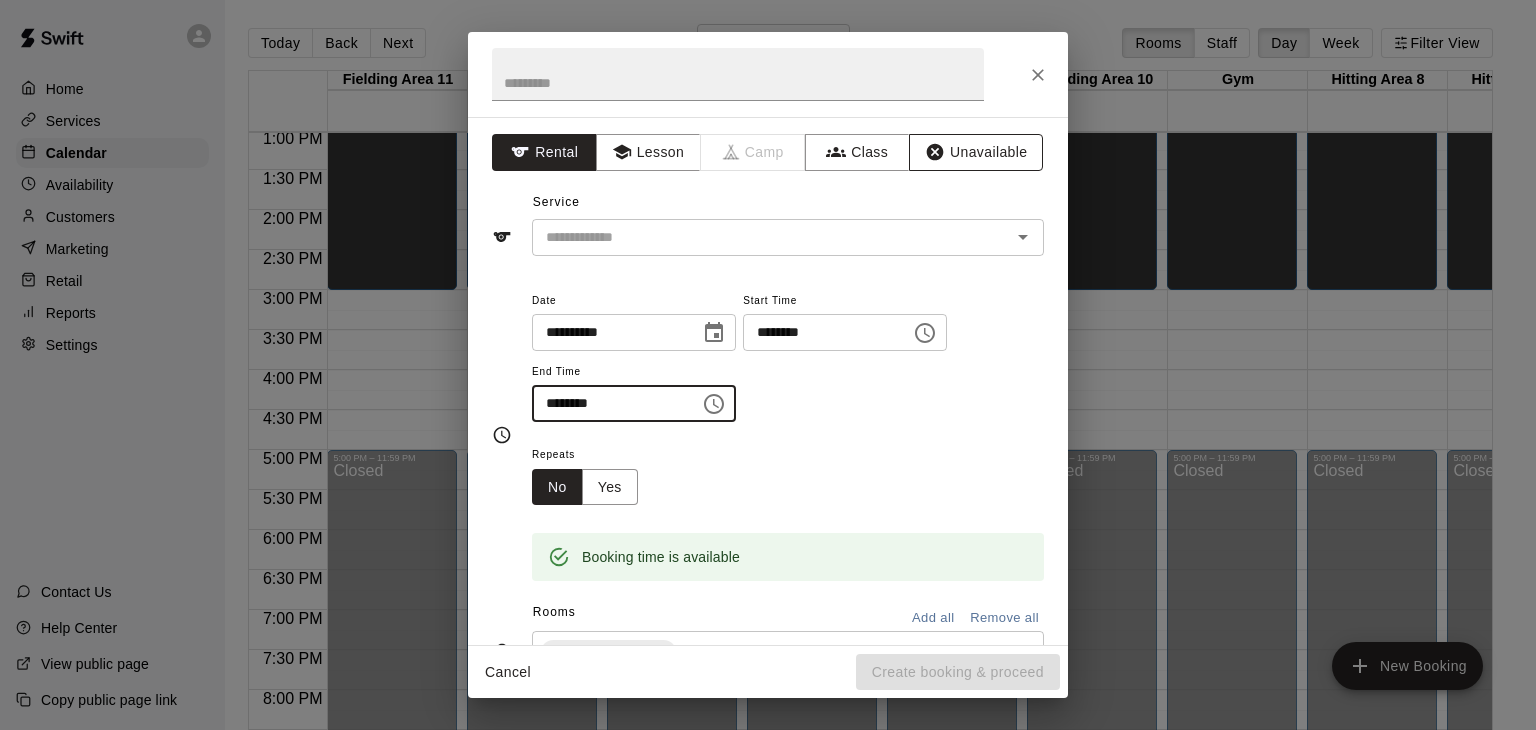 type on "********" 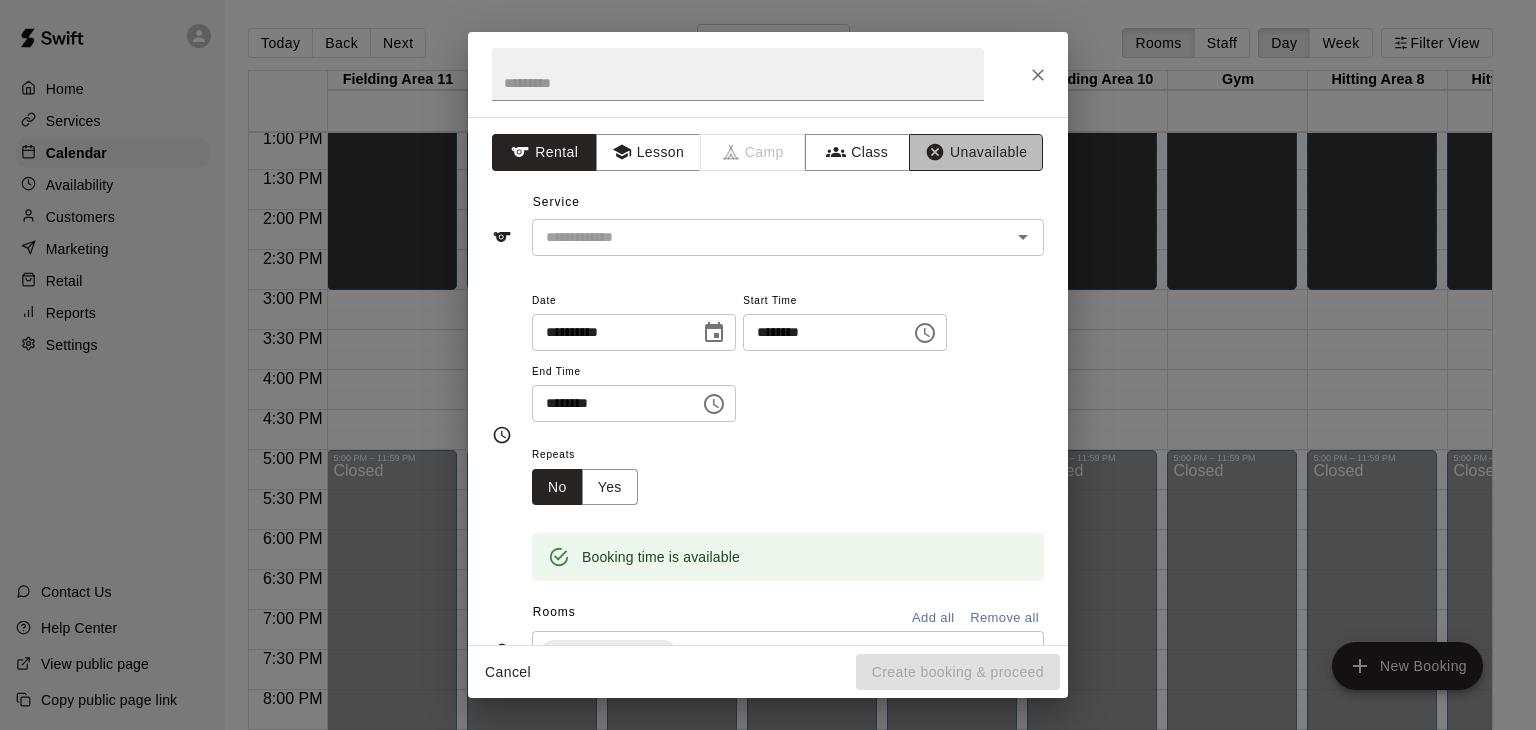 click 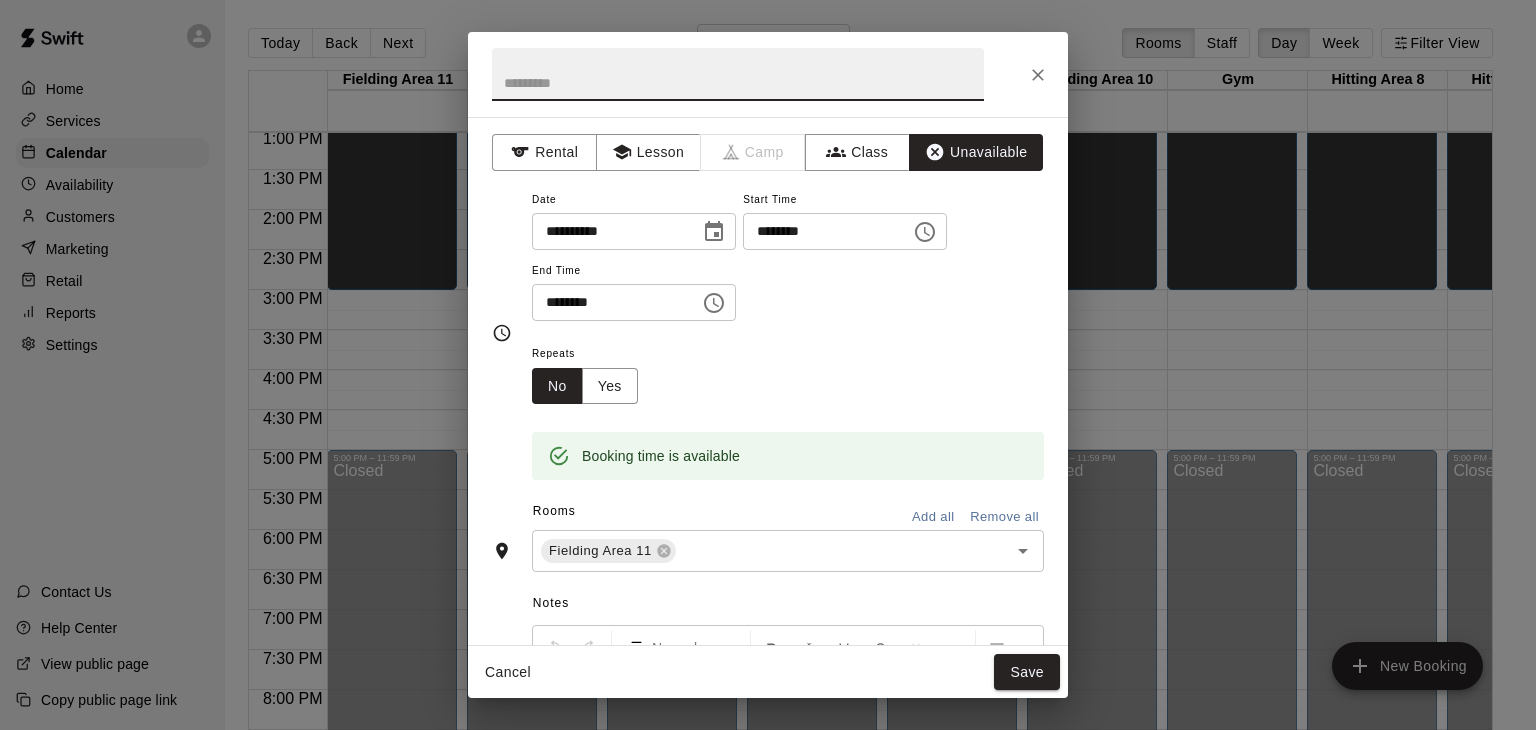 click at bounding box center [738, 74] 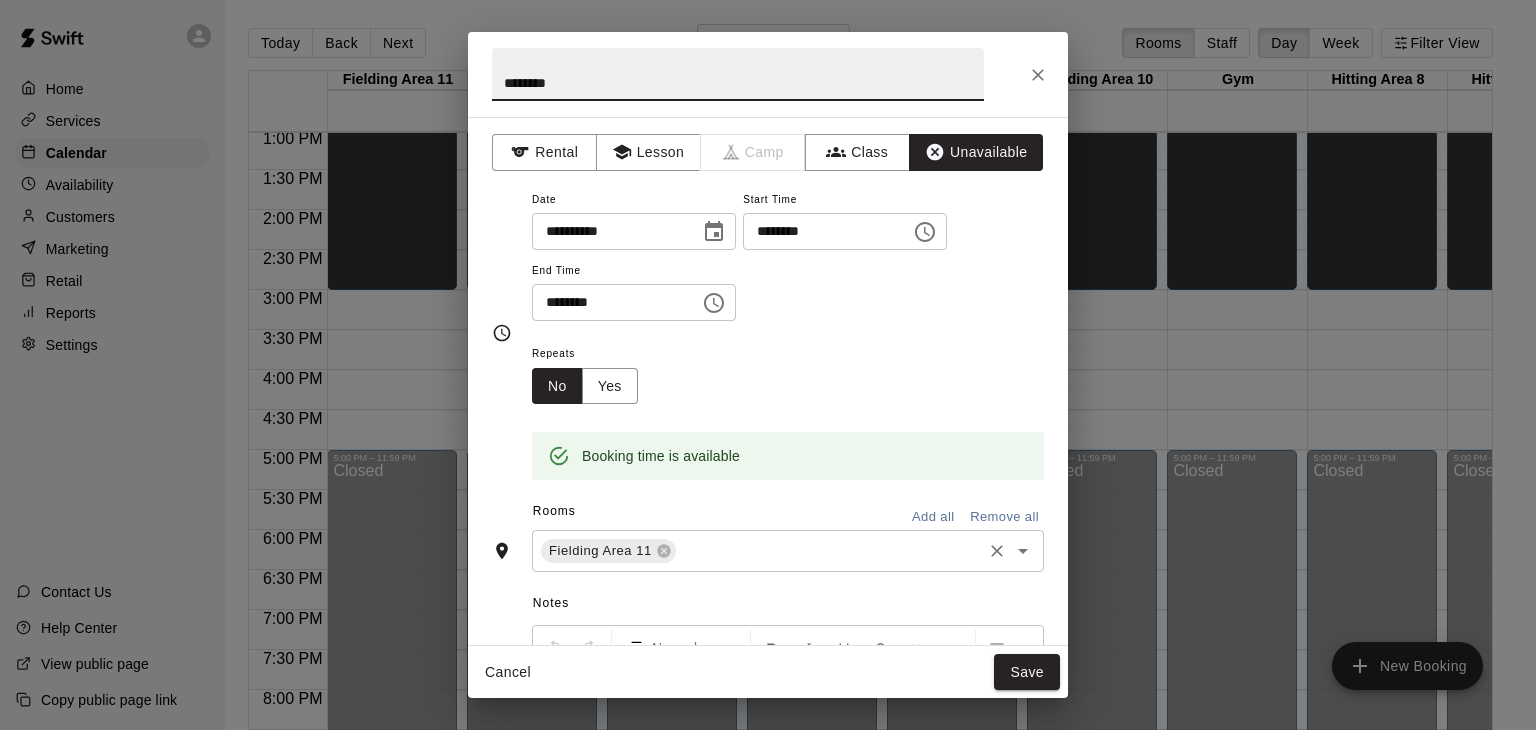 click on "Fielding Area 11 ​" at bounding box center (788, 551) 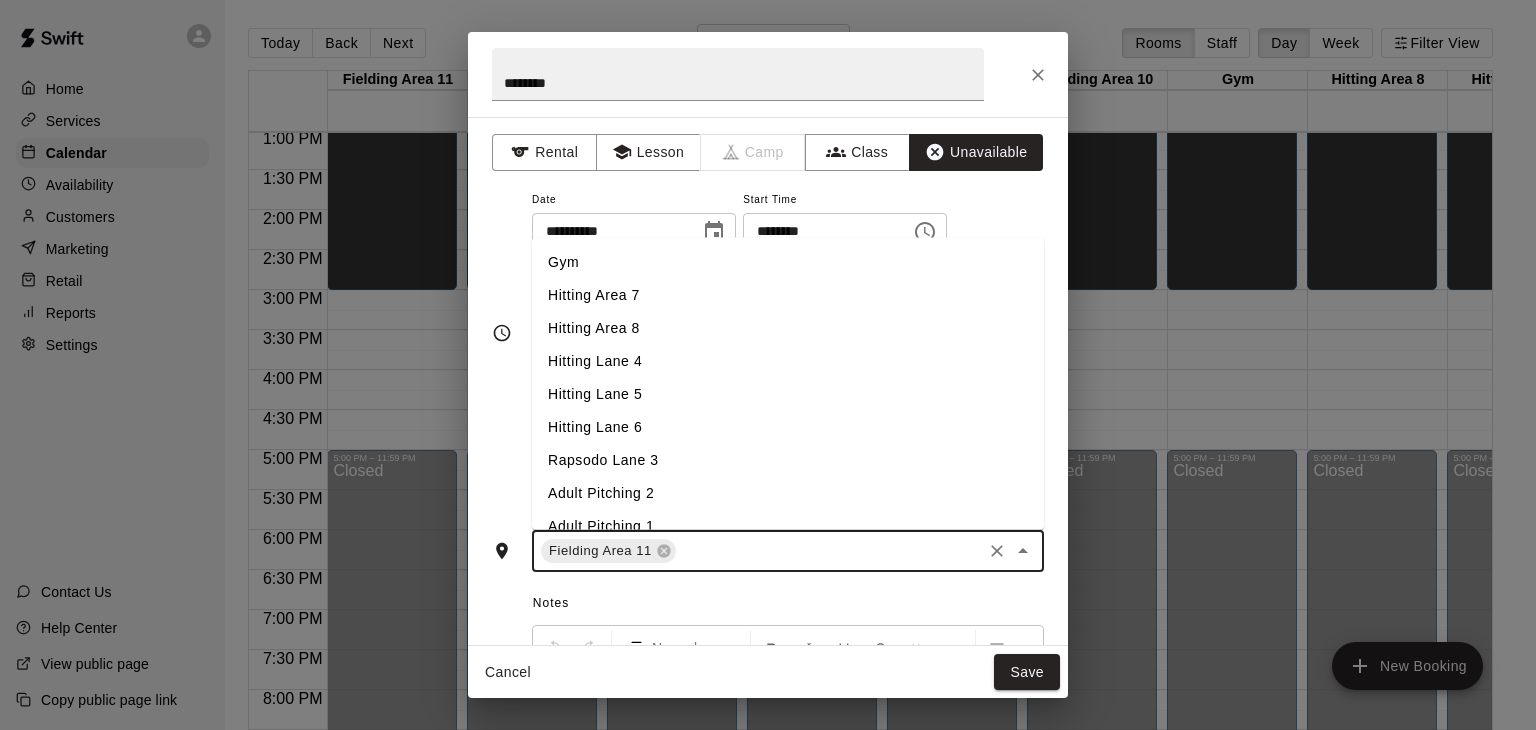 scroll, scrollTop: 112, scrollLeft: 0, axis: vertical 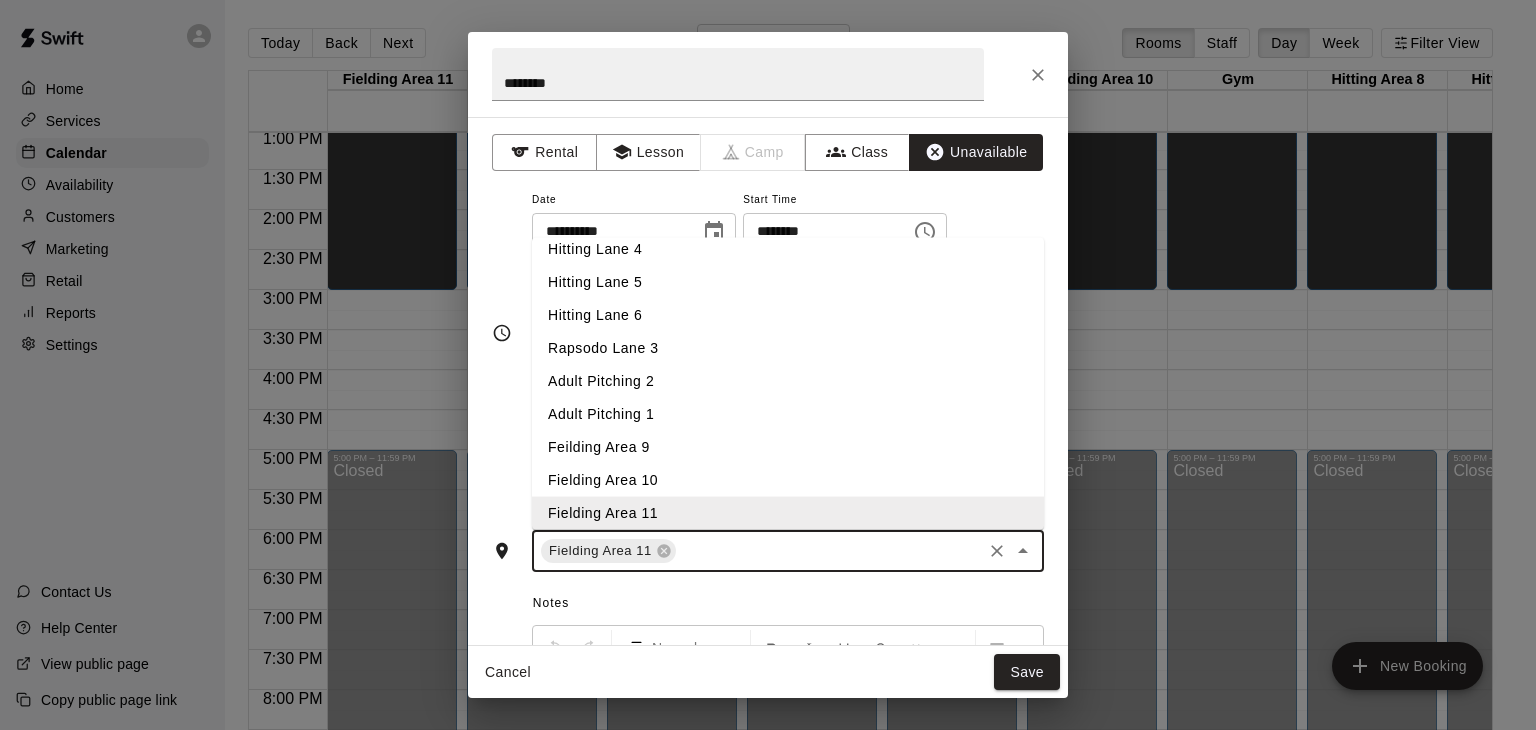 click on "Fielding Area 10" at bounding box center [788, 480] 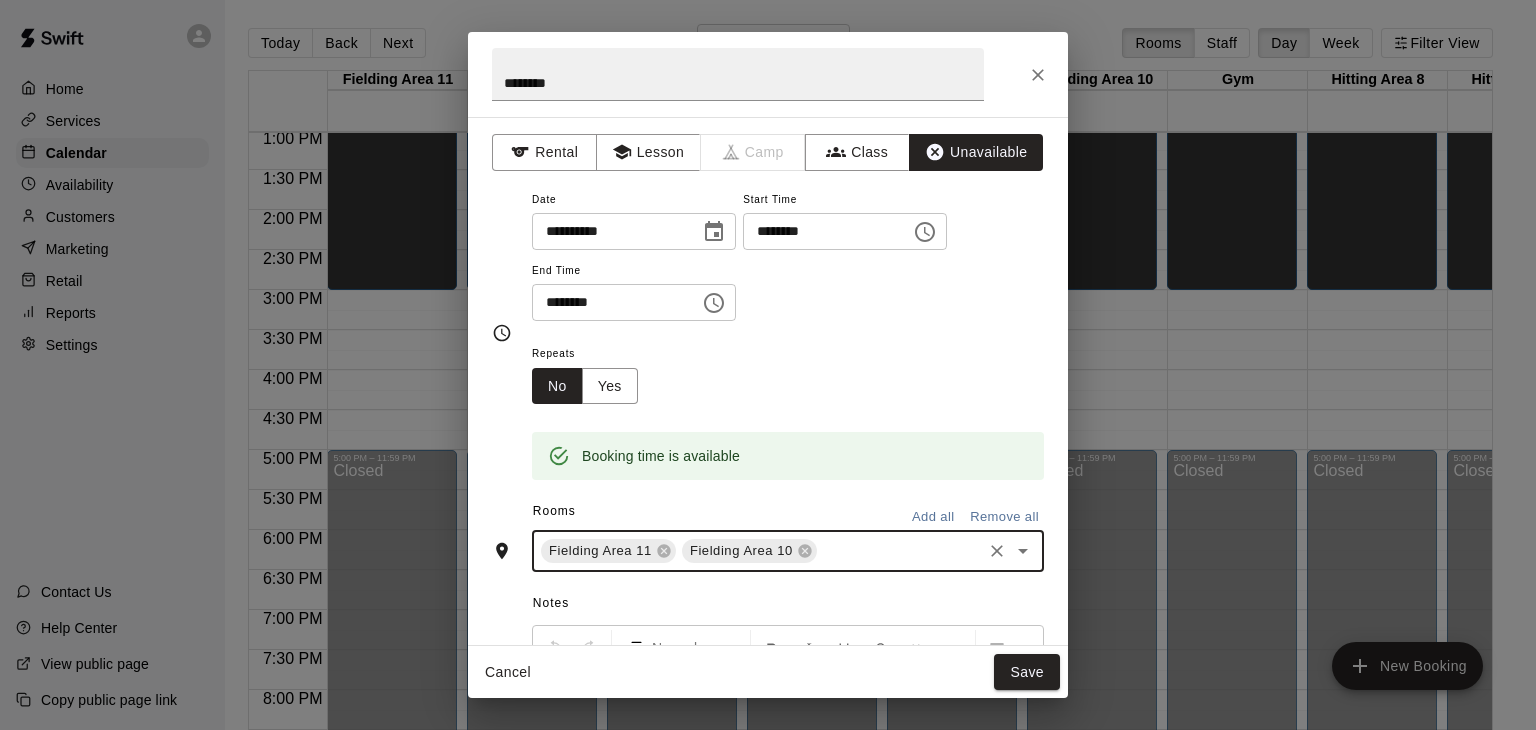 click at bounding box center [899, 551] 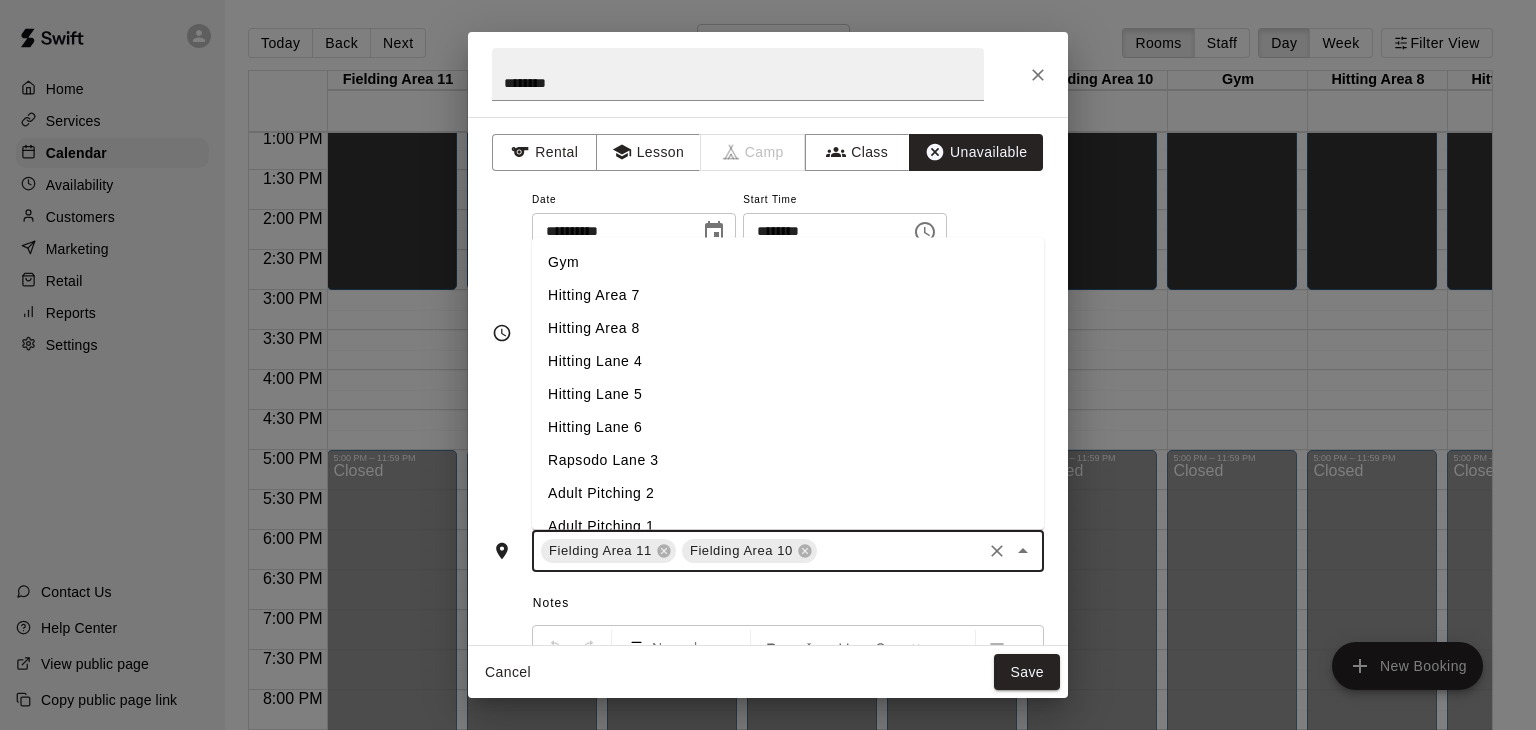 scroll, scrollTop: 120, scrollLeft: 0, axis: vertical 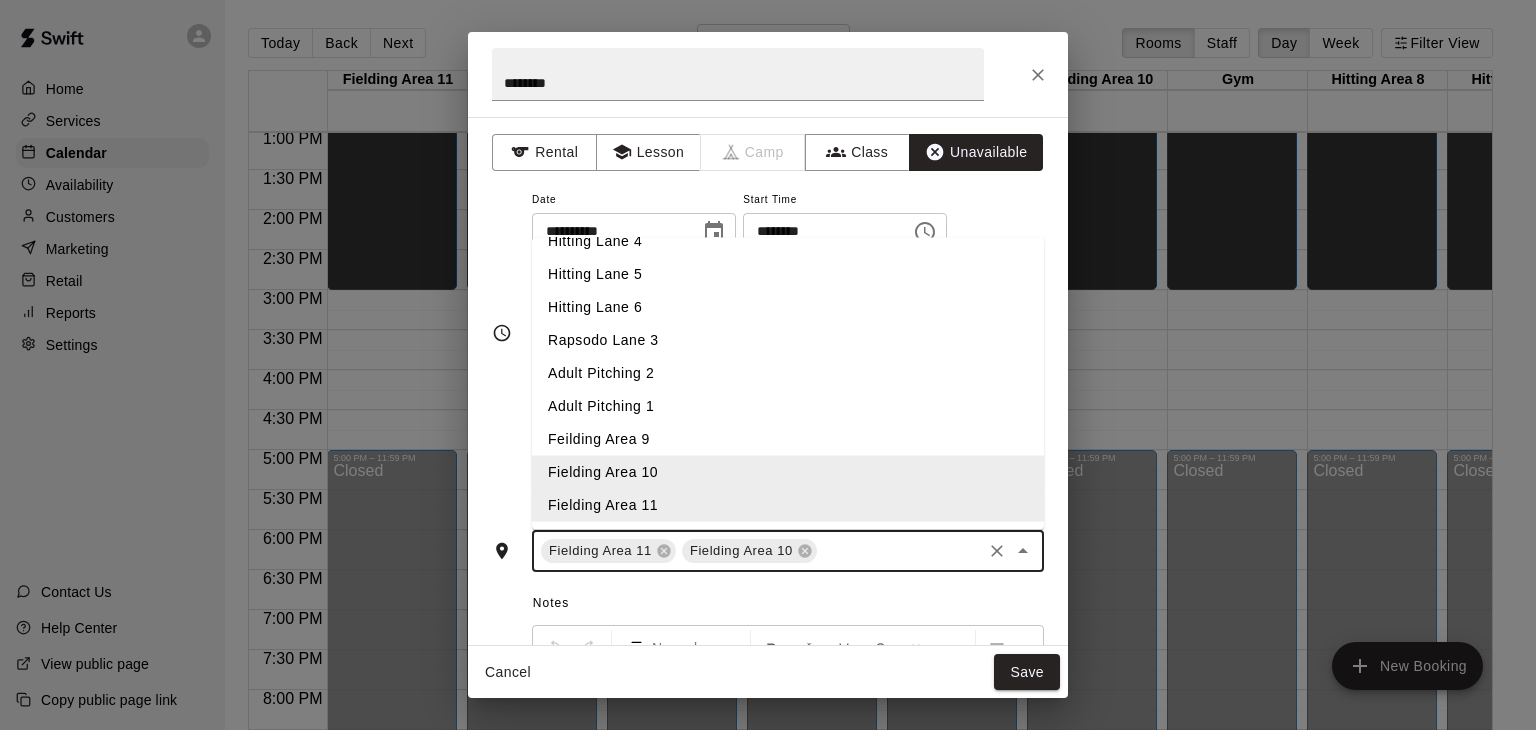 click on "Feilding Area 9" at bounding box center [788, 439] 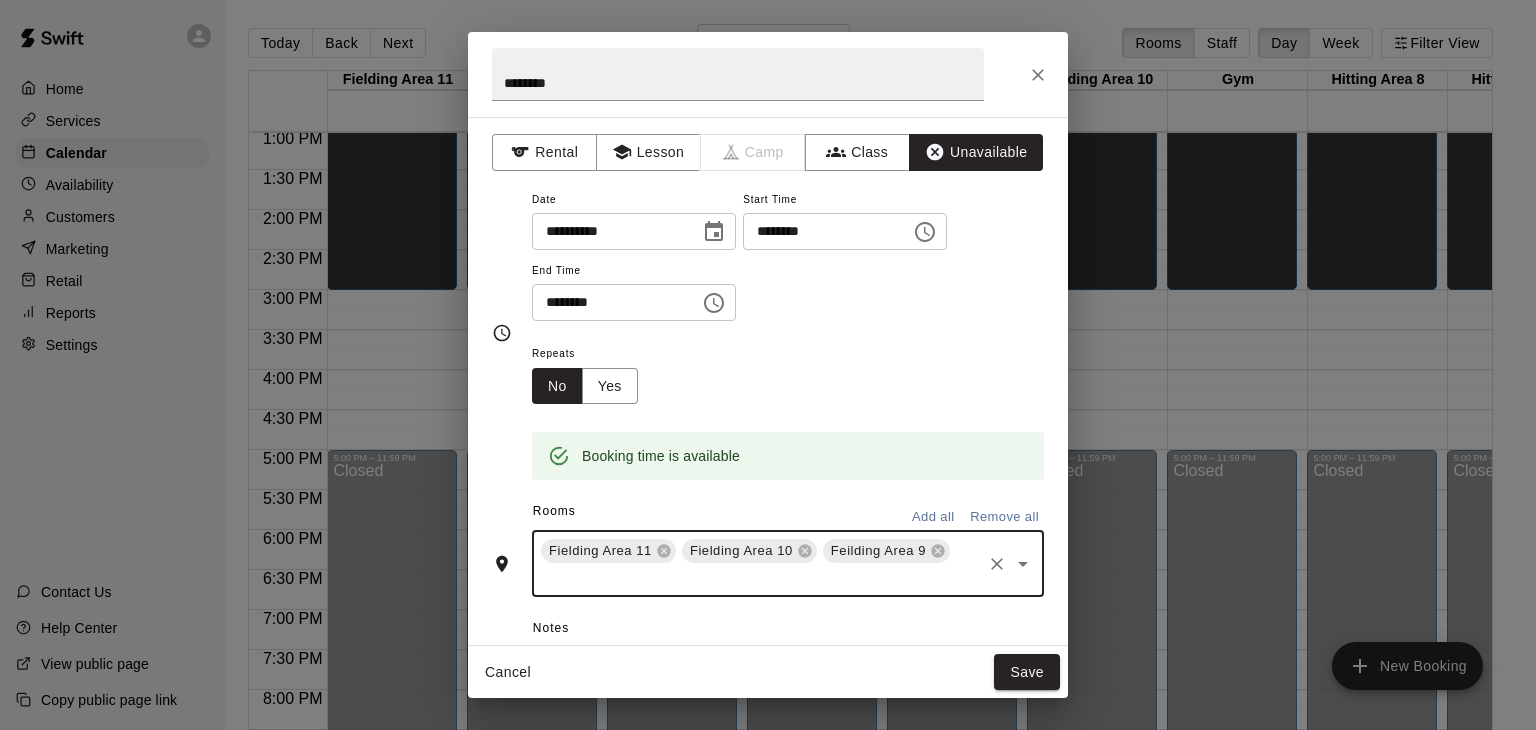 click on "Fielding Area 11 Fielding Area 10 Feilding Area 9 ​" at bounding box center [788, 563] 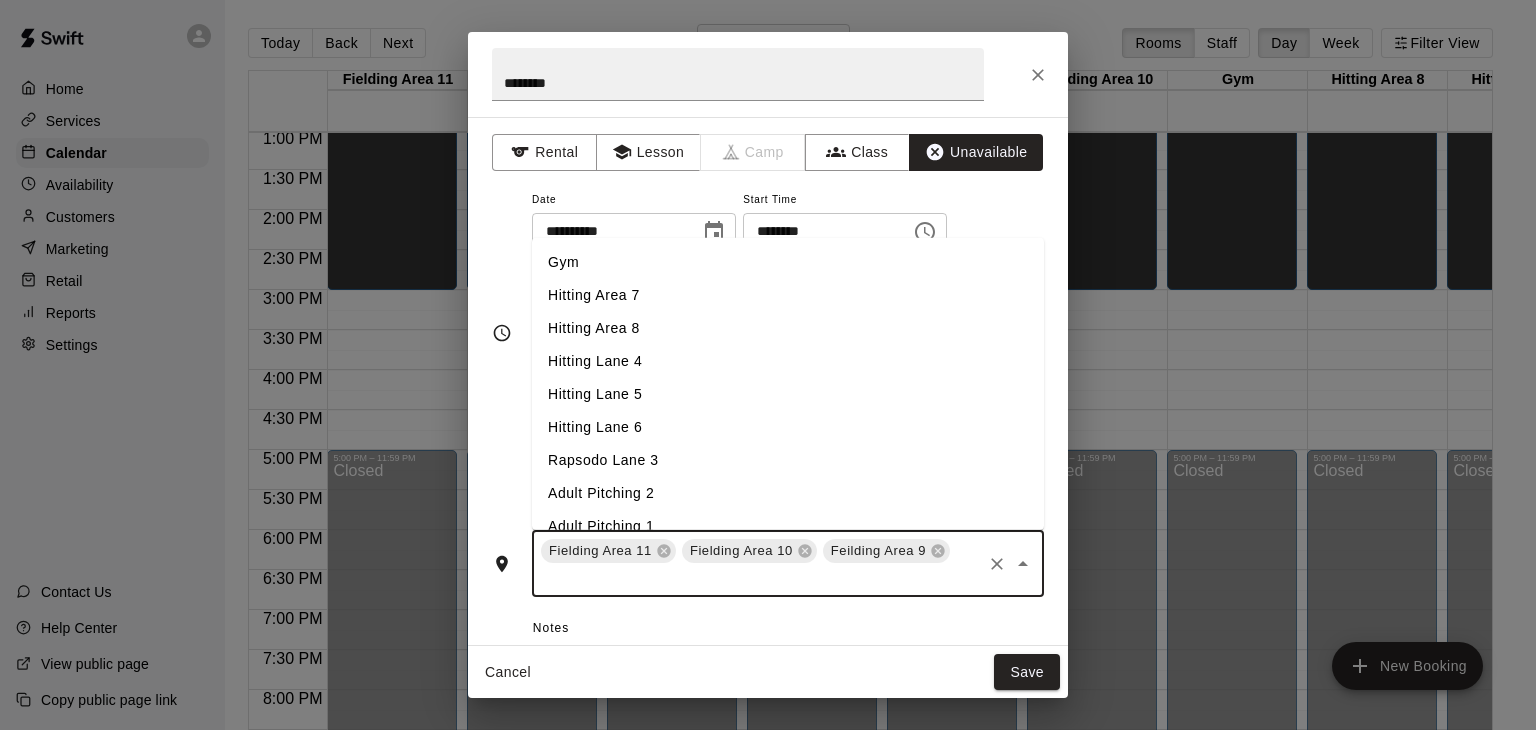 click on "Adult Pitching 1" at bounding box center [788, 526] 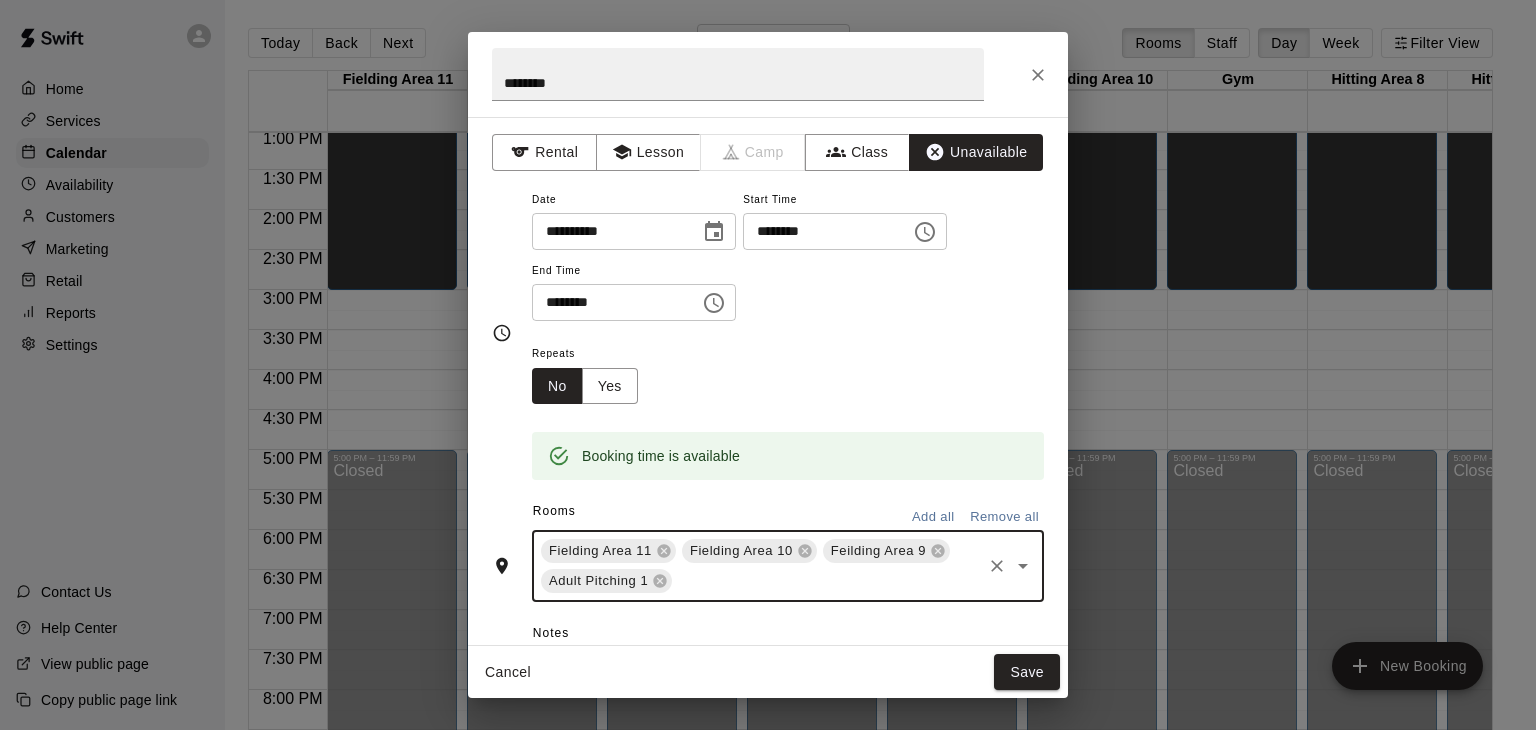 click on "Fielding Area 11 Fielding Area 10 Feilding Area 9 Adult Pitching 1 ​" at bounding box center [788, 566] 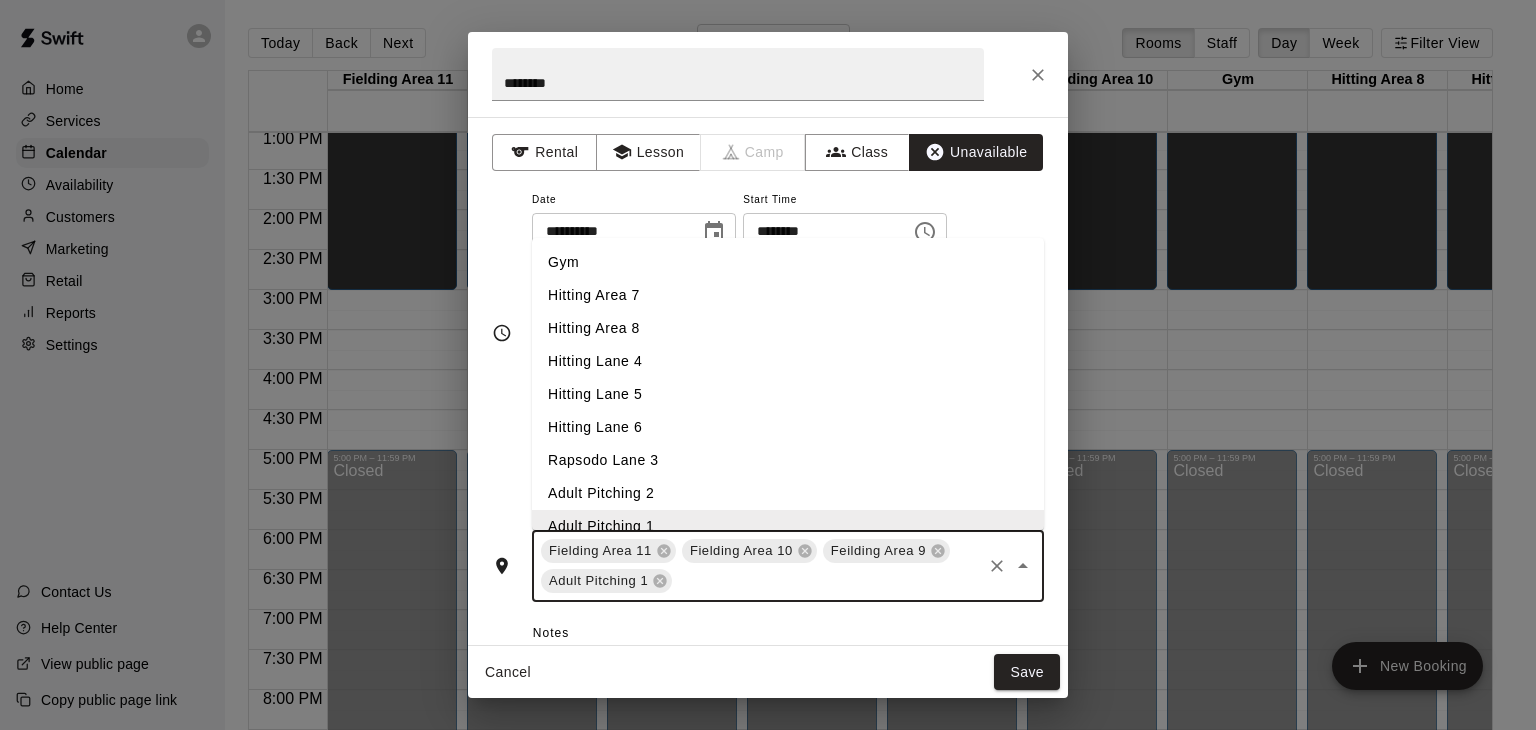 click on "Adult Pitching 2" at bounding box center (788, 493) 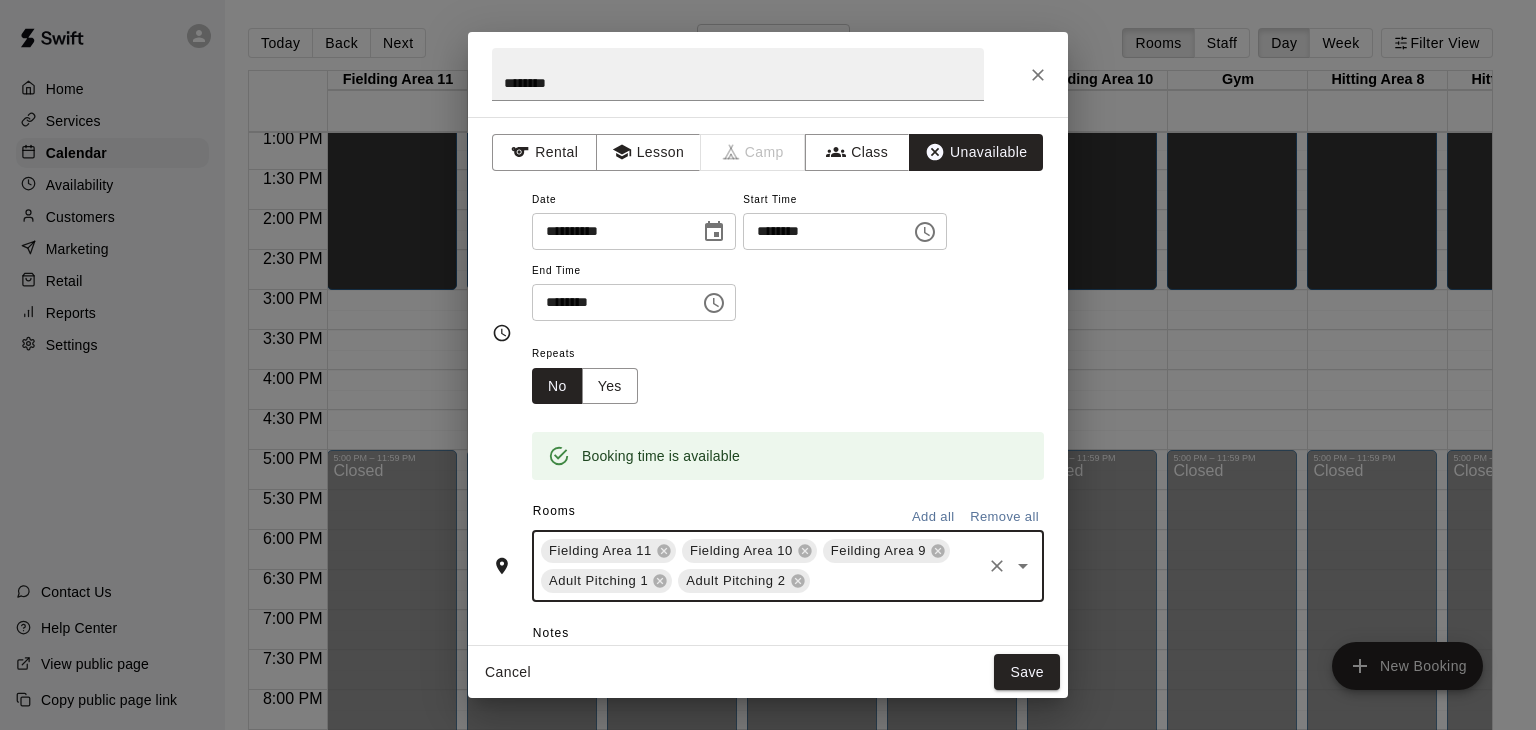 click at bounding box center (896, 581) 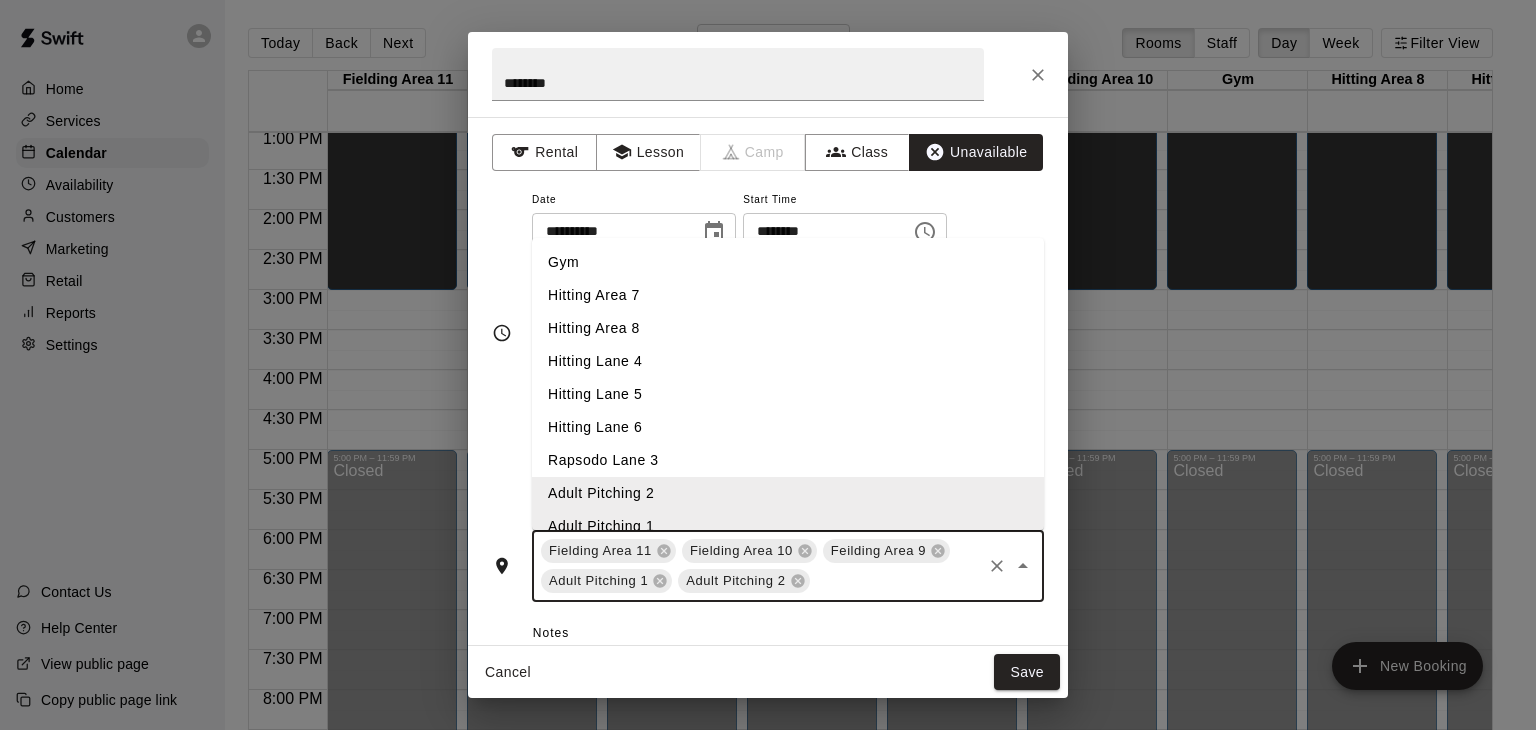 click on "Rapsodo Lane 3" at bounding box center [788, 460] 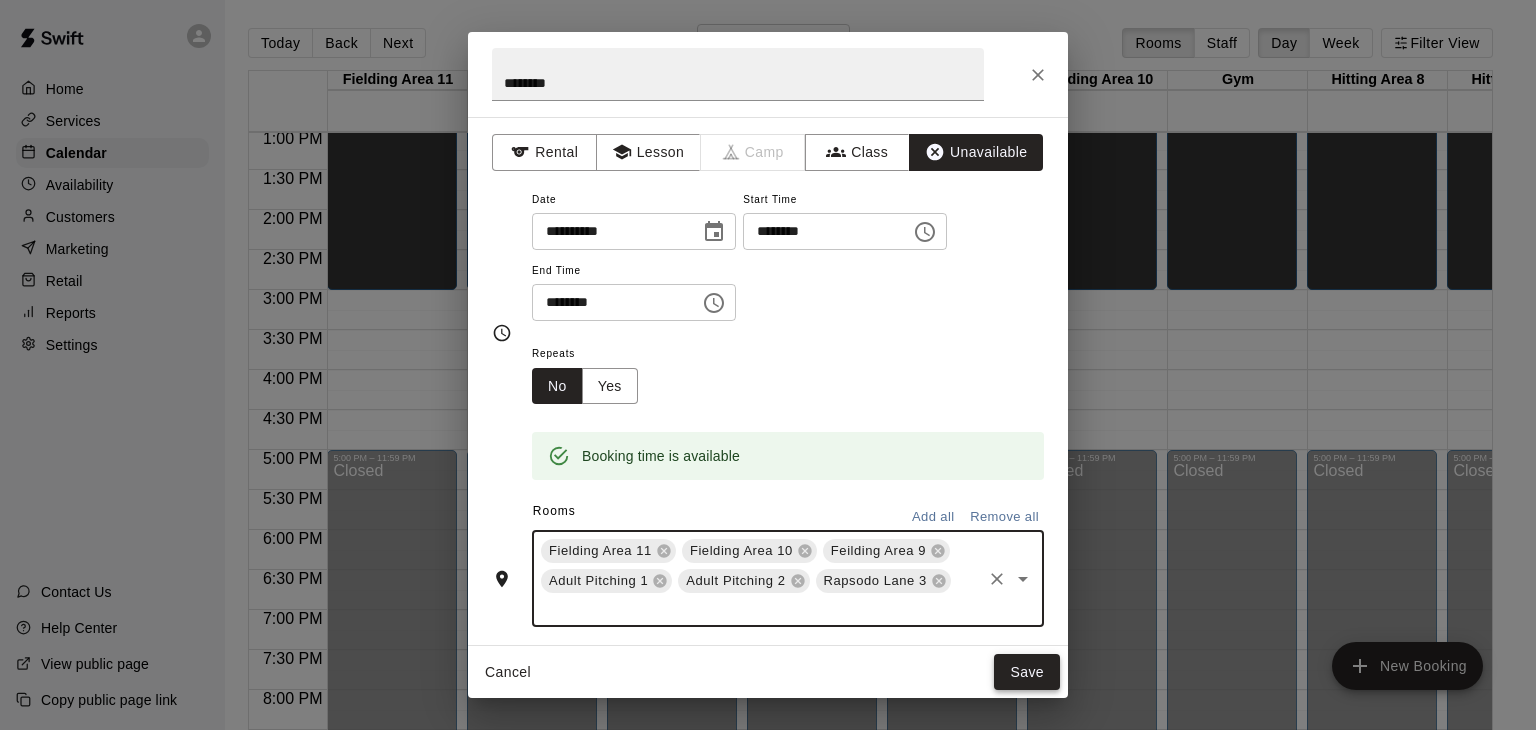 click on "Save" at bounding box center (1027, 672) 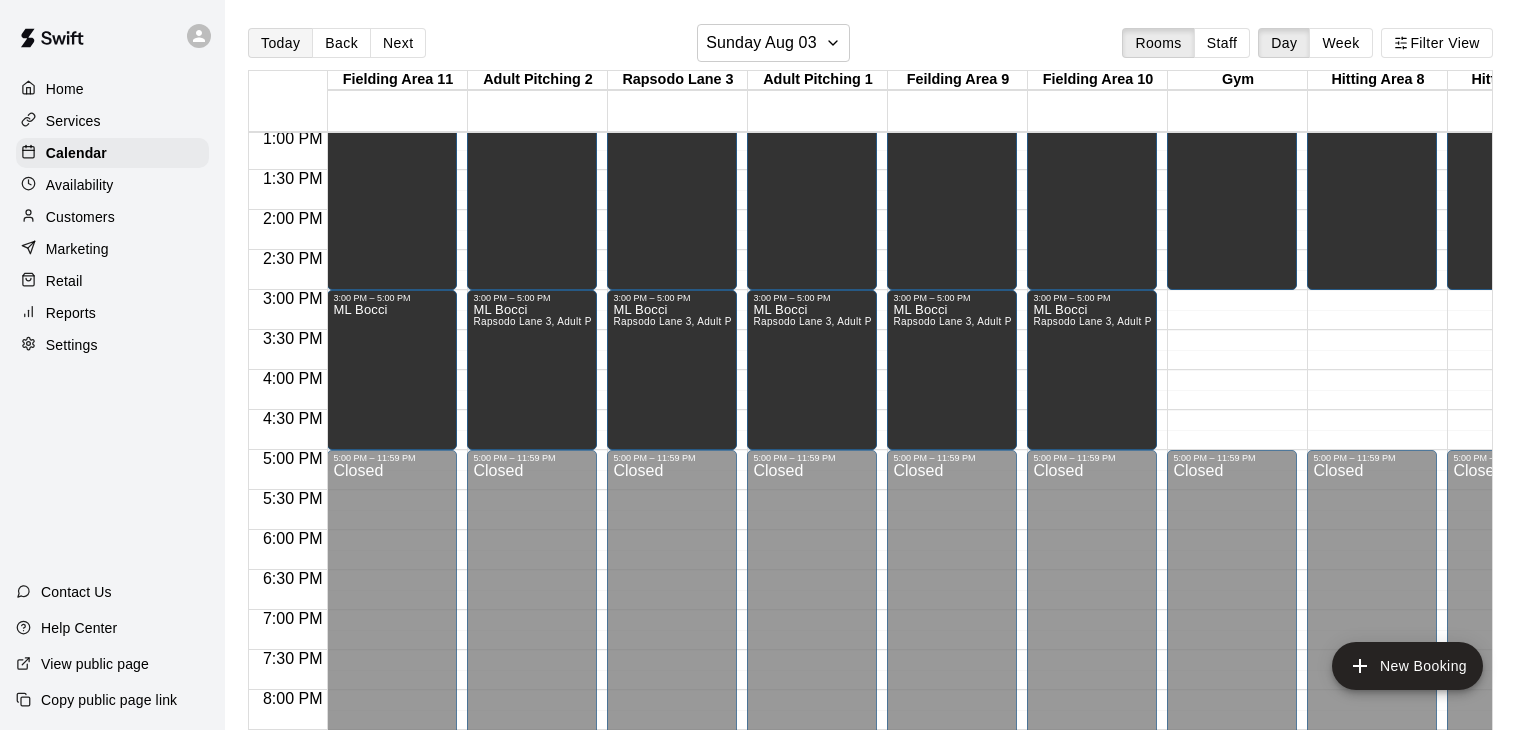 click on "Today" at bounding box center [280, 43] 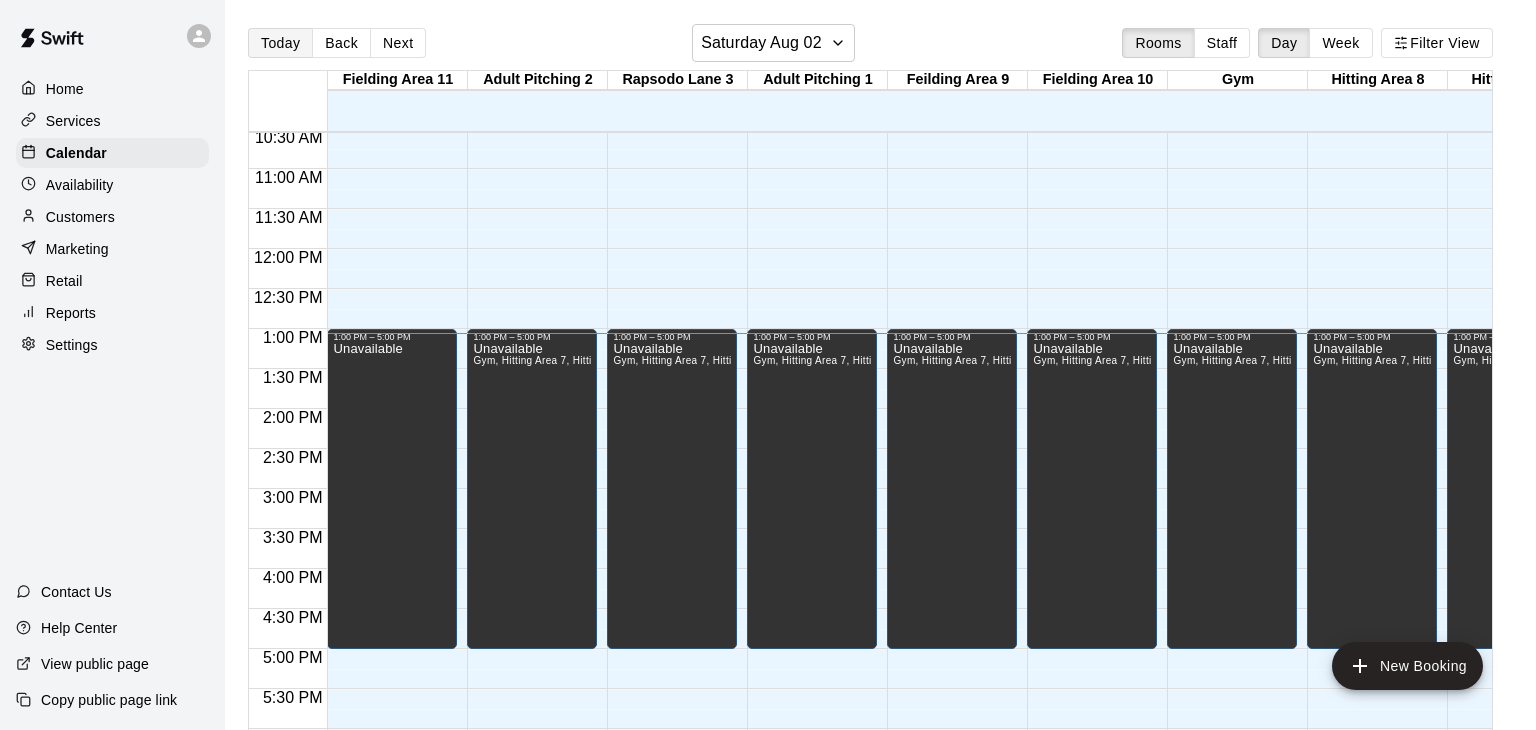scroll, scrollTop: 844, scrollLeft: 184, axis: both 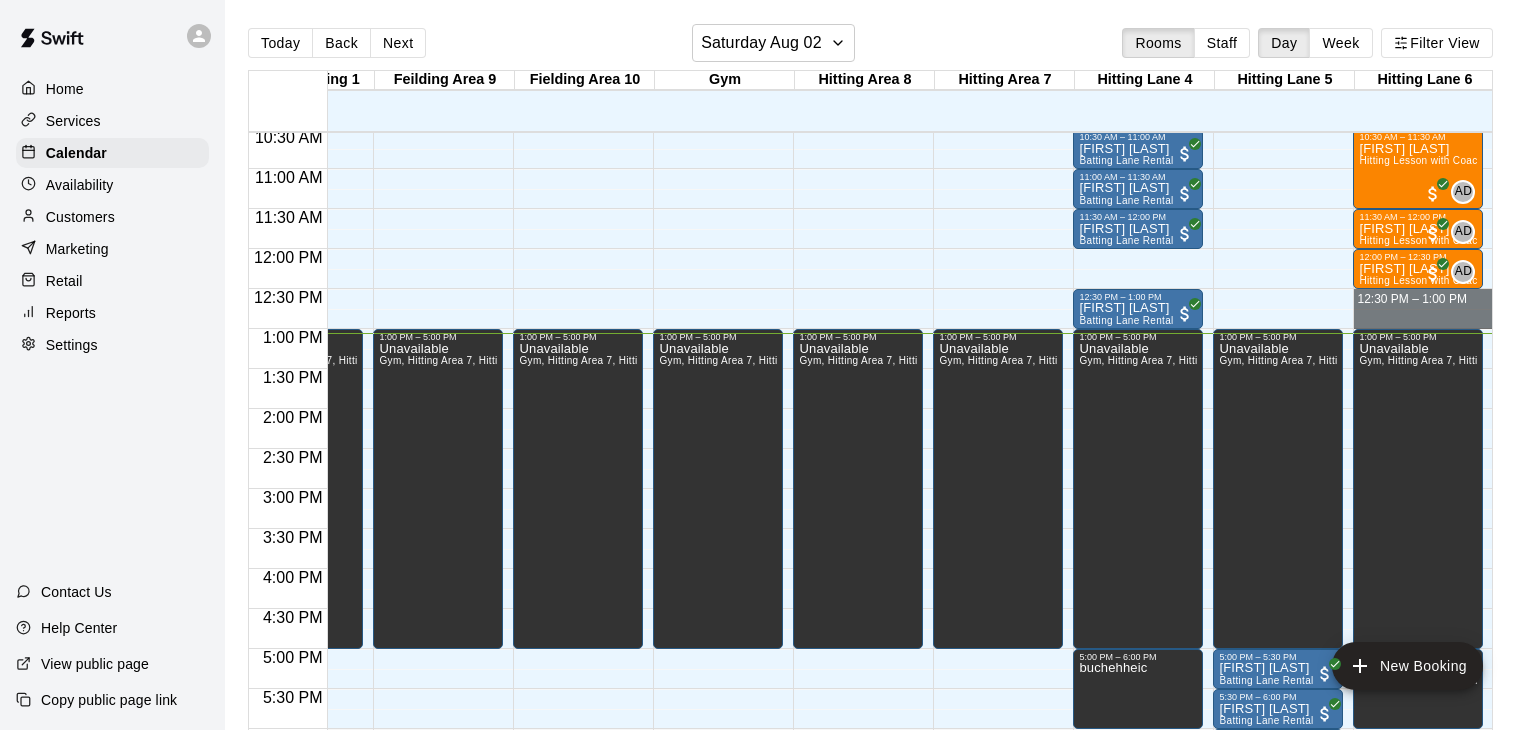 drag, startPoint x: 1368, startPoint y: 292, endPoint x: 1369, endPoint y: 318, distance: 26.019224 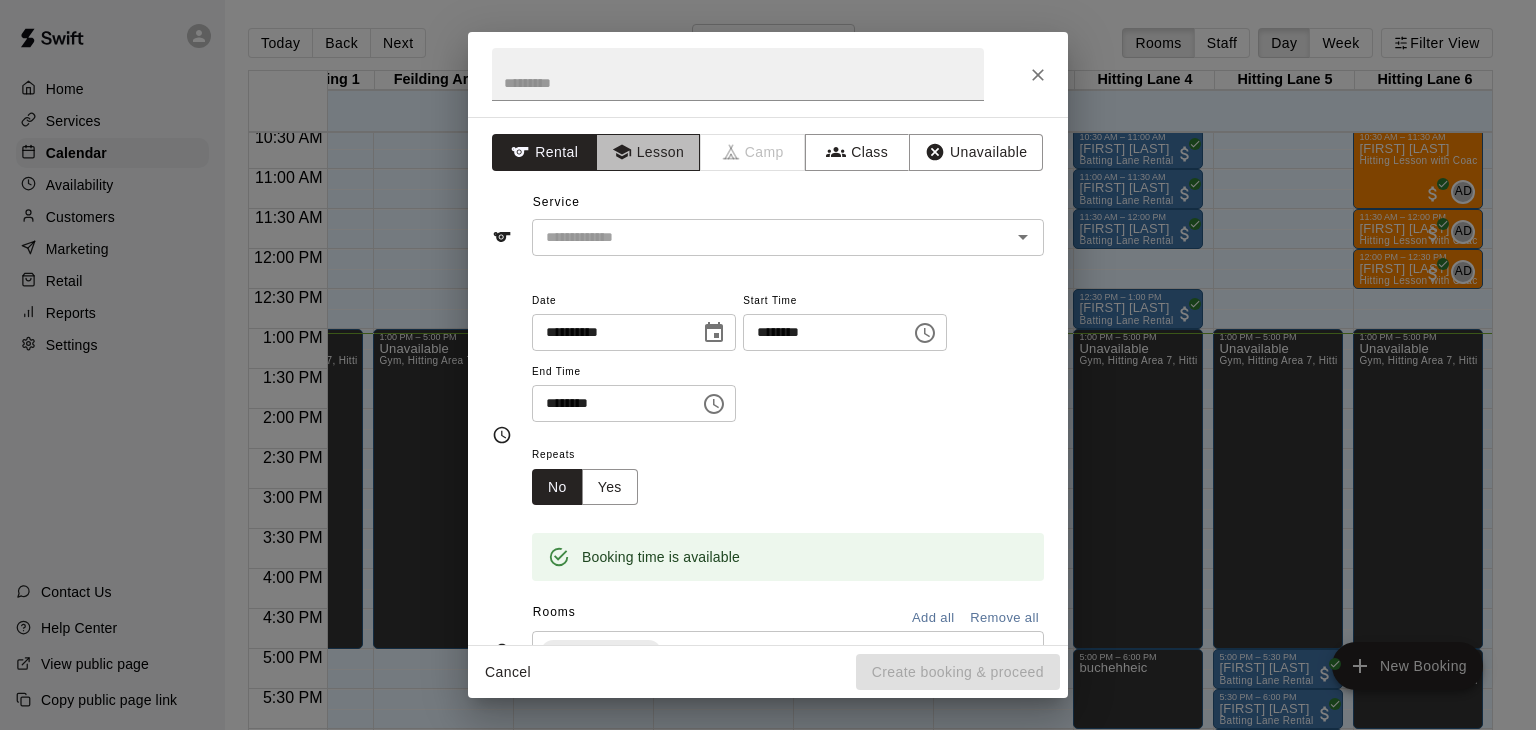 click on "Lesson" at bounding box center (648, 152) 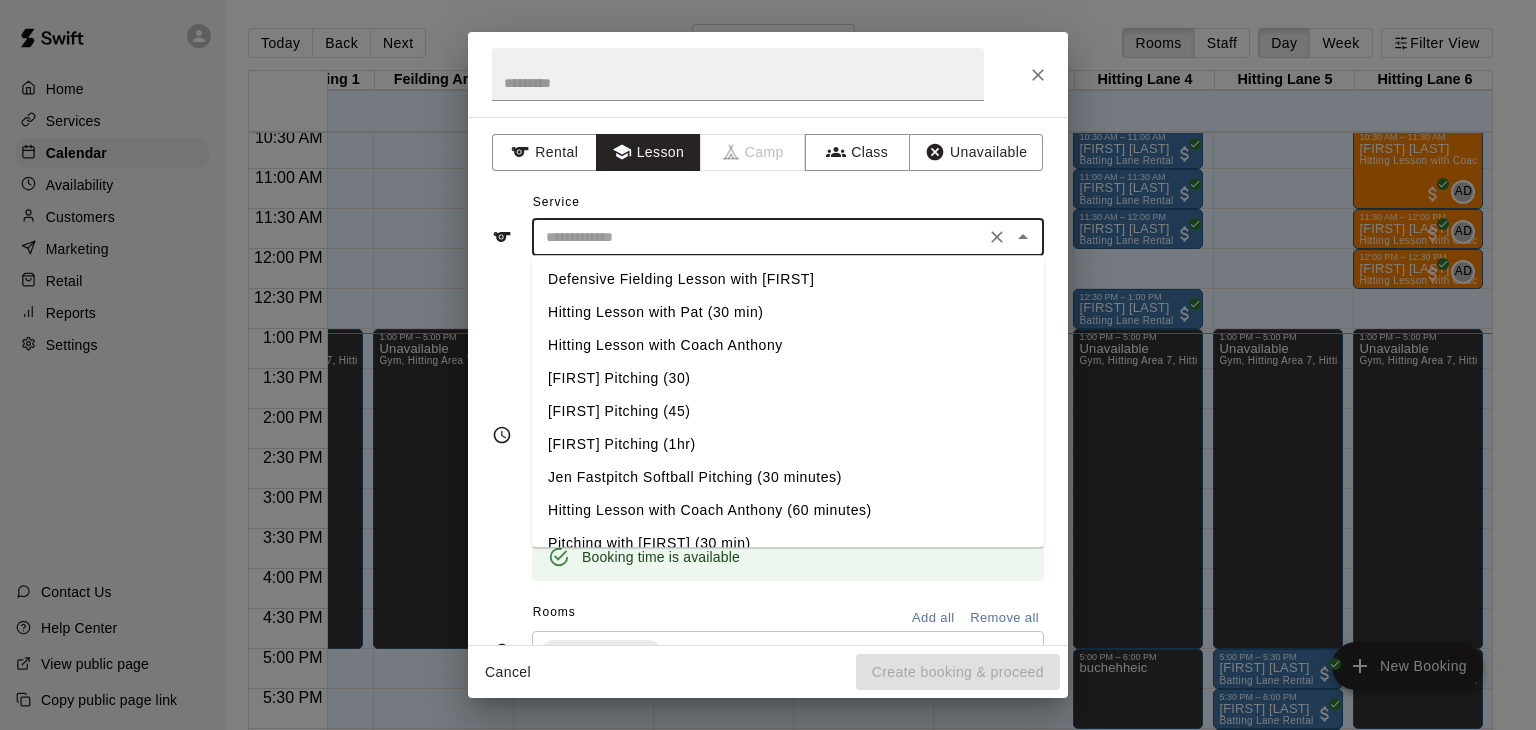 click at bounding box center (758, 237) 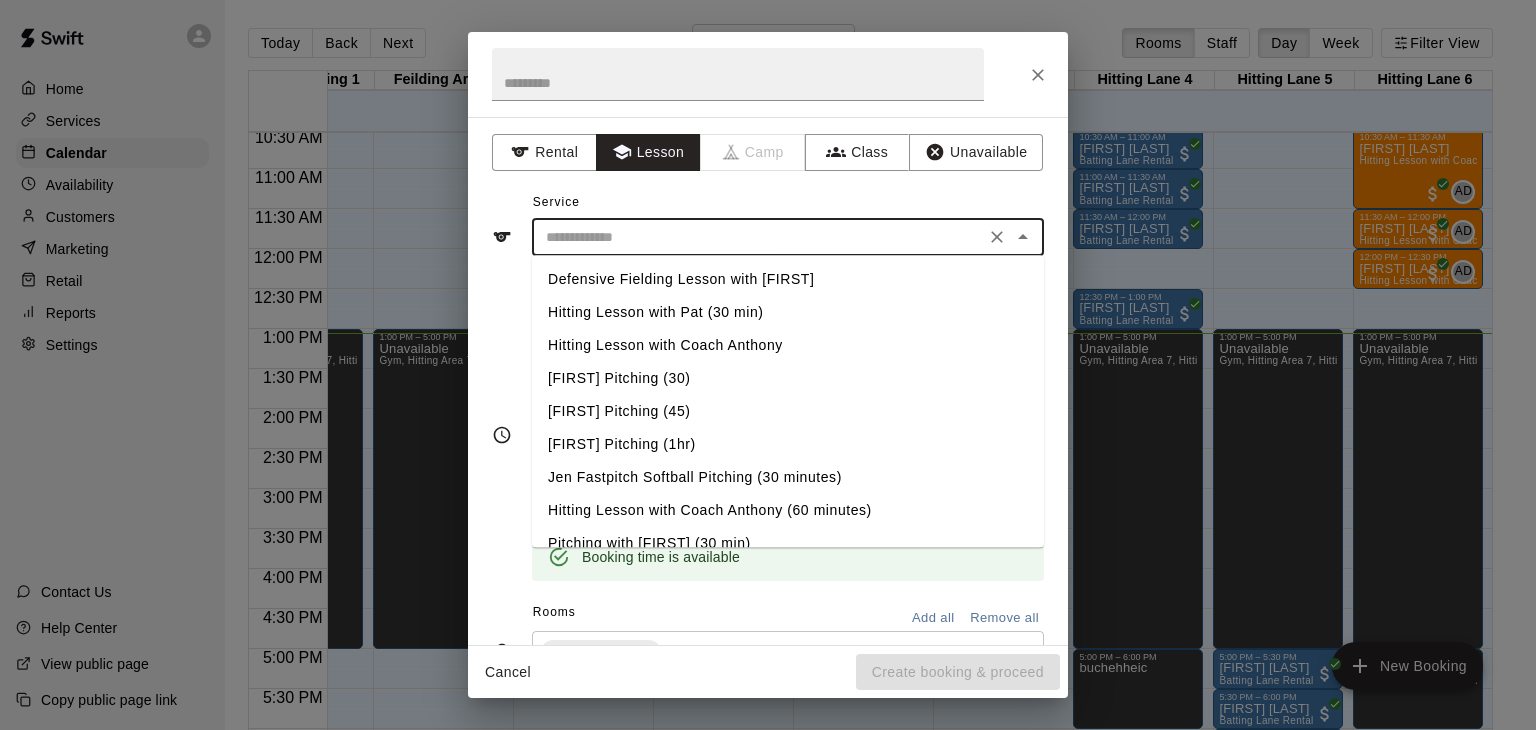 click on "Hitting Lesson with Coach Anthony" at bounding box center (788, 345) 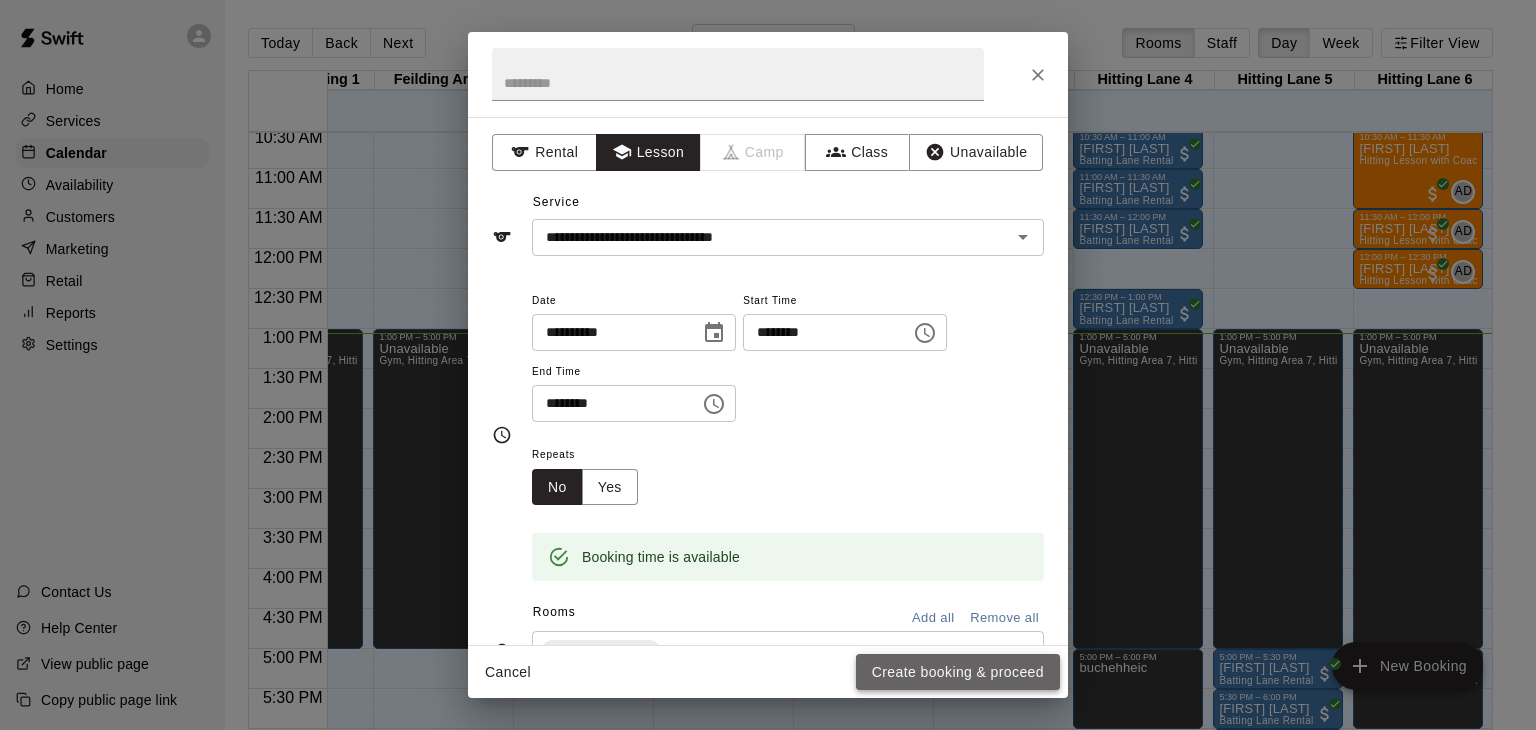 click on "Create booking & proceed" at bounding box center (958, 672) 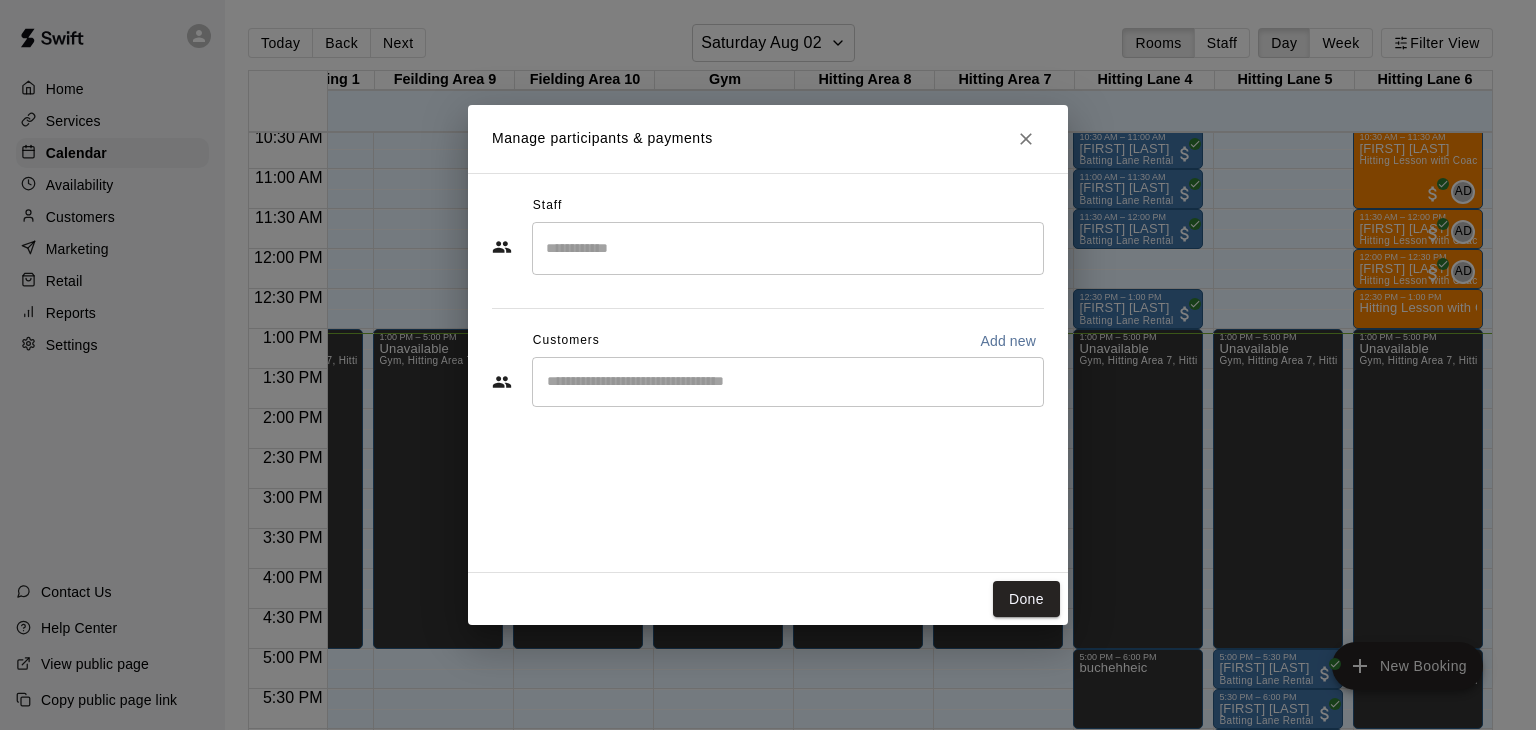 click at bounding box center [788, 248] 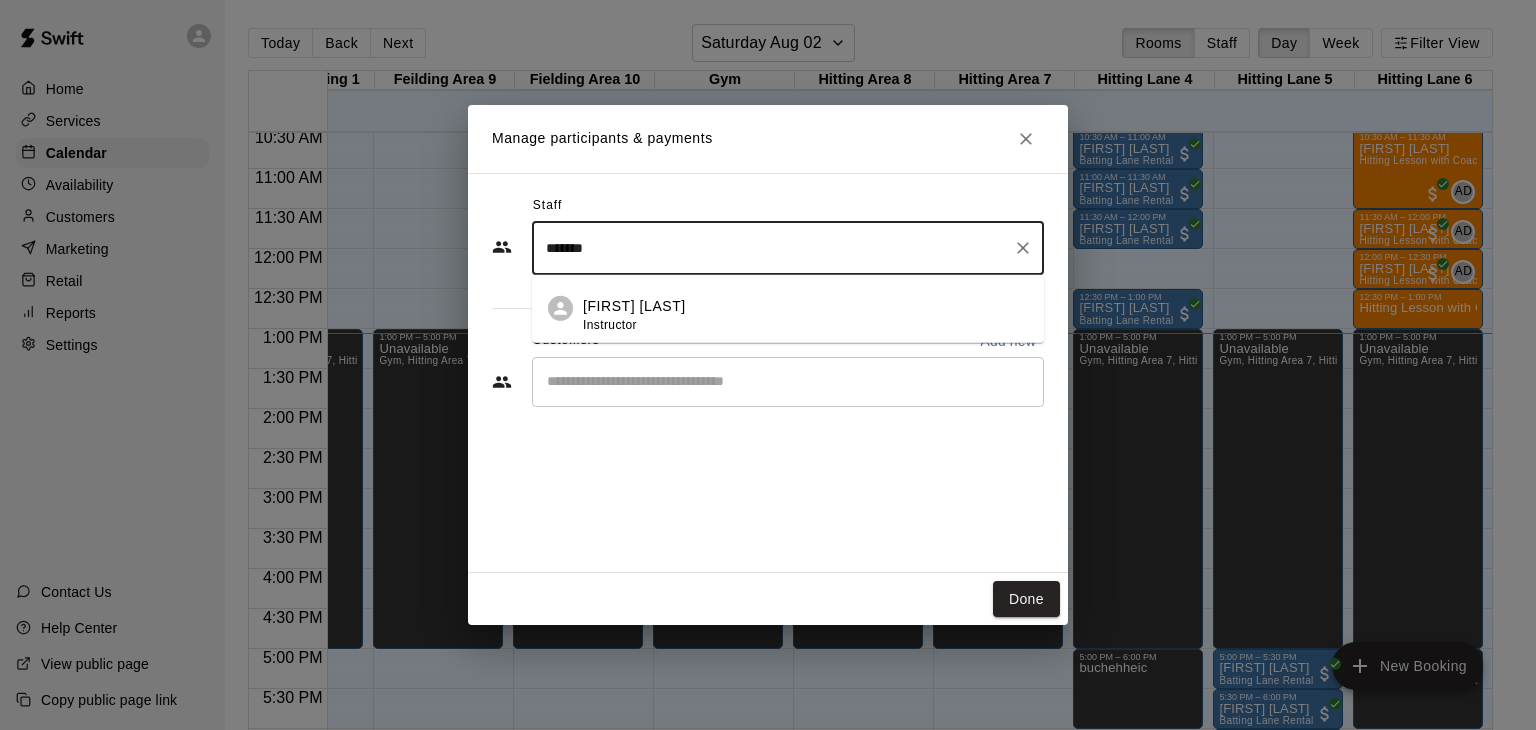 click on "Anthony Dionisio Instructor" at bounding box center [788, 309] 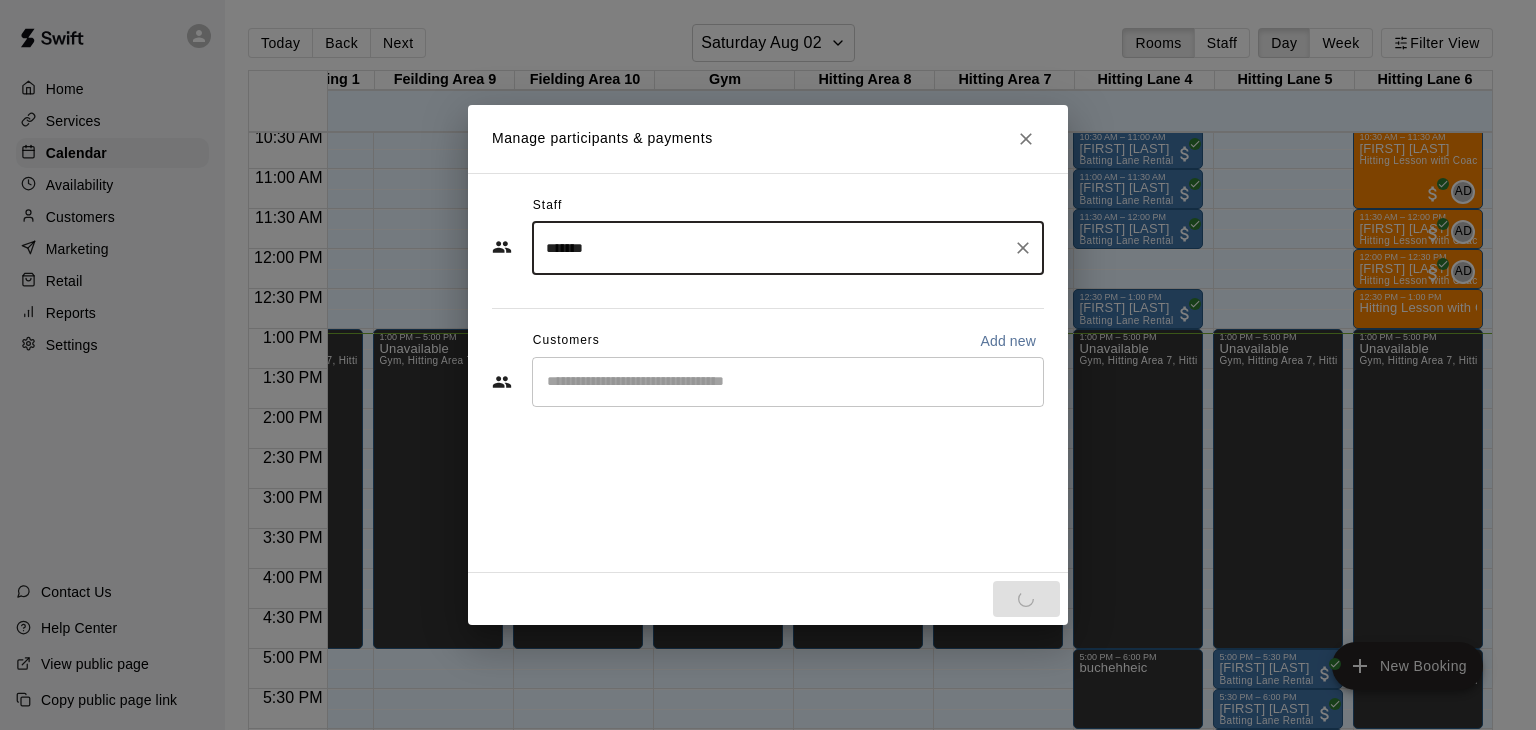 type on "*******" 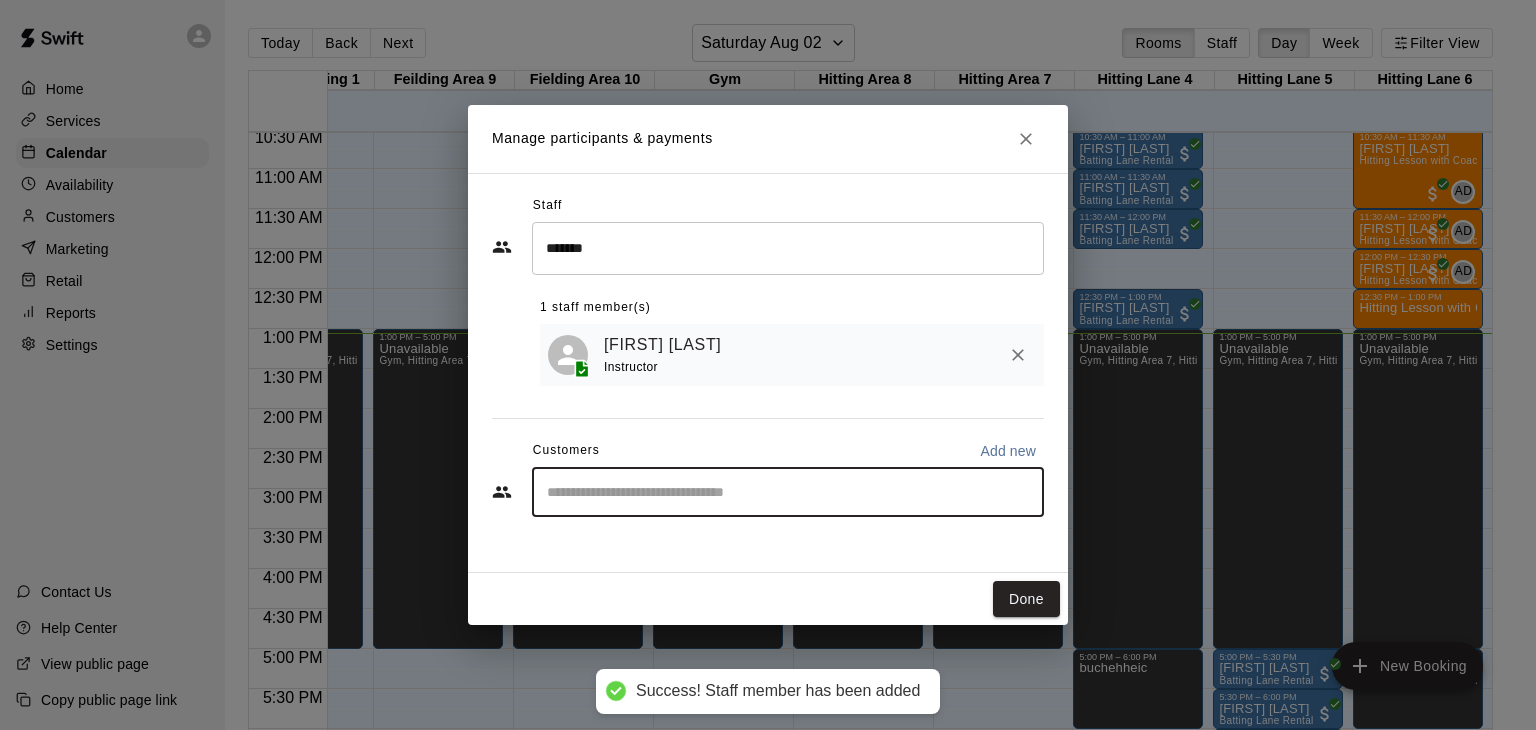 click at bounding box center (788, 492) 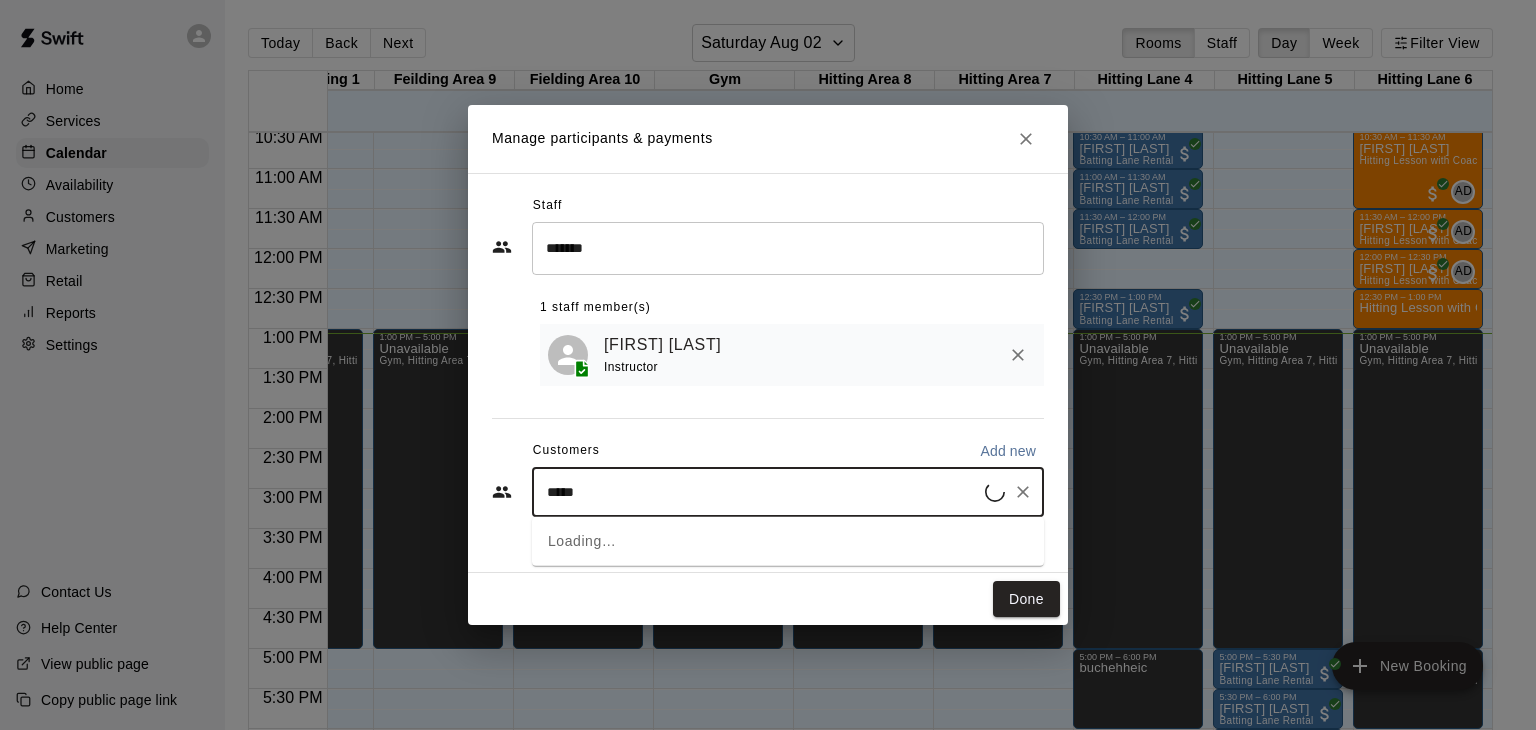 type on "******" 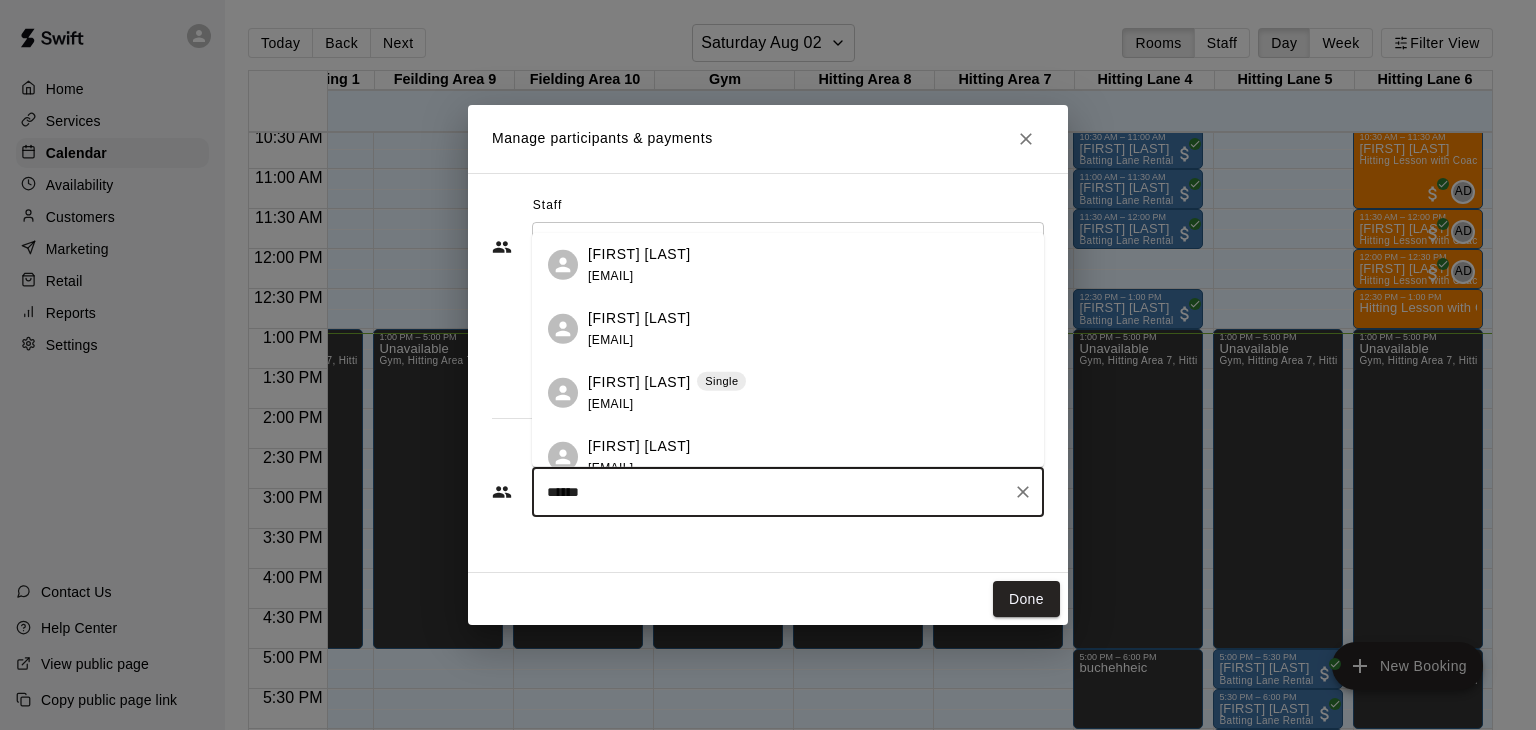 click on "hardeepatrick@gmail.com" at bounding box center [610, 404] 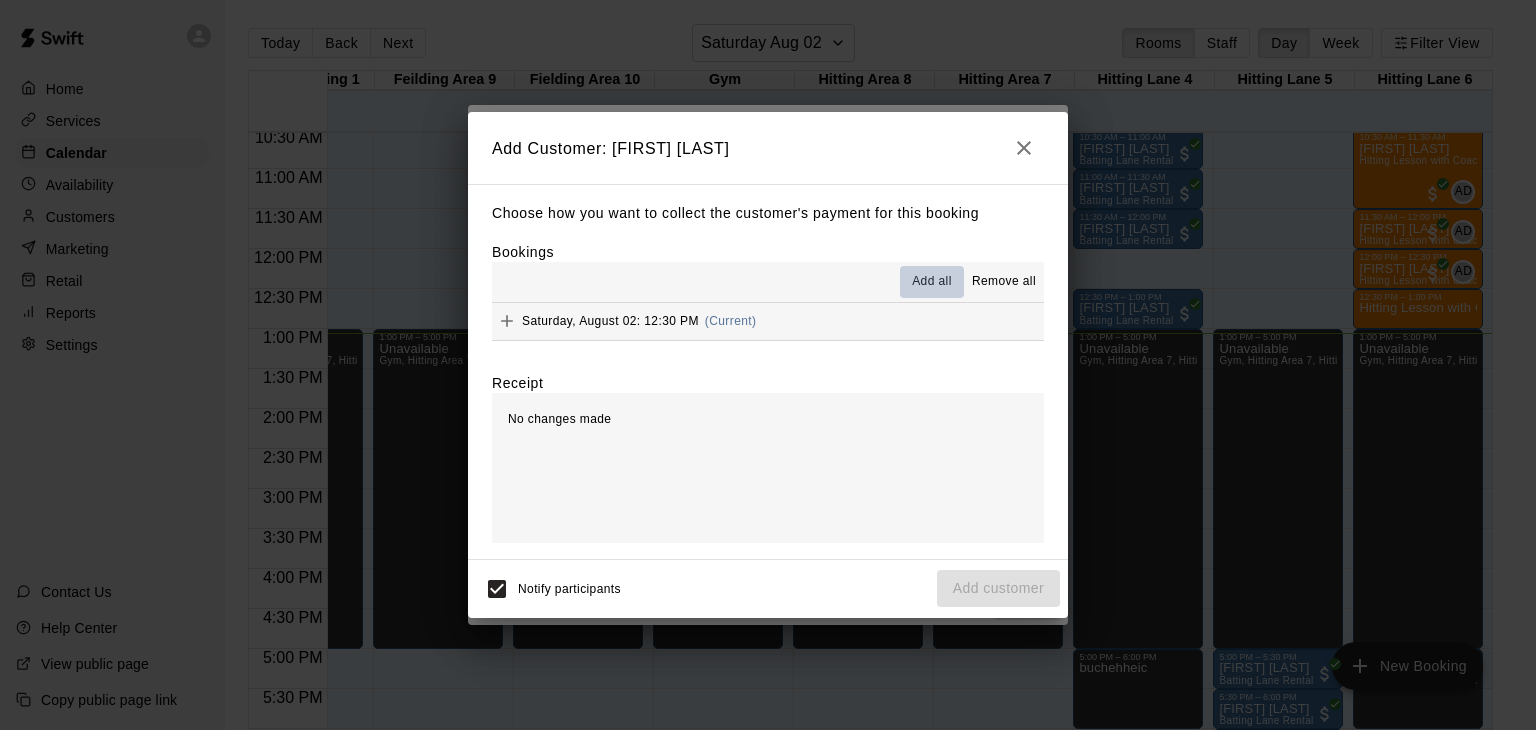 click on "Add all" at bounding box center [932, 282] 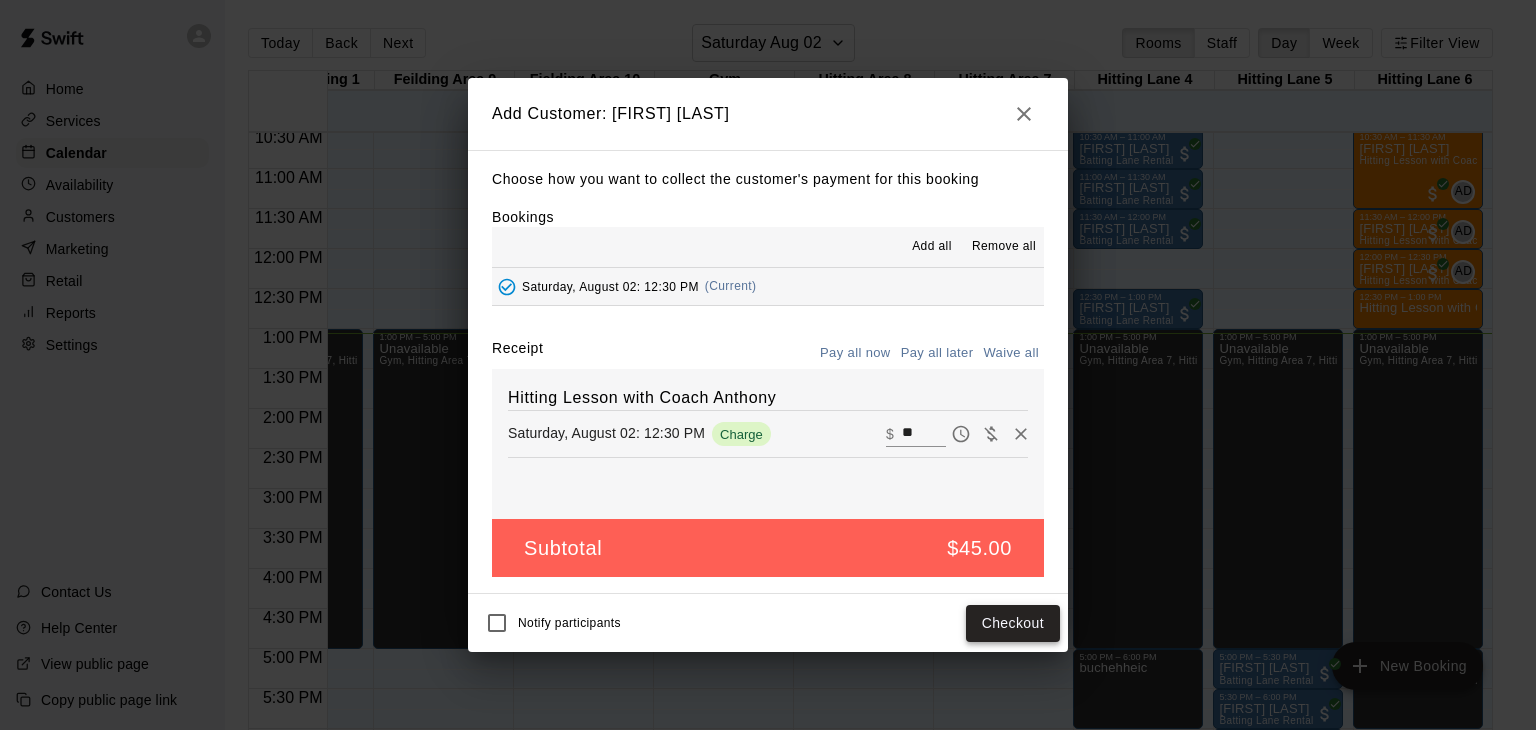 click on "Checkout" at bounding box center (1013, 623) 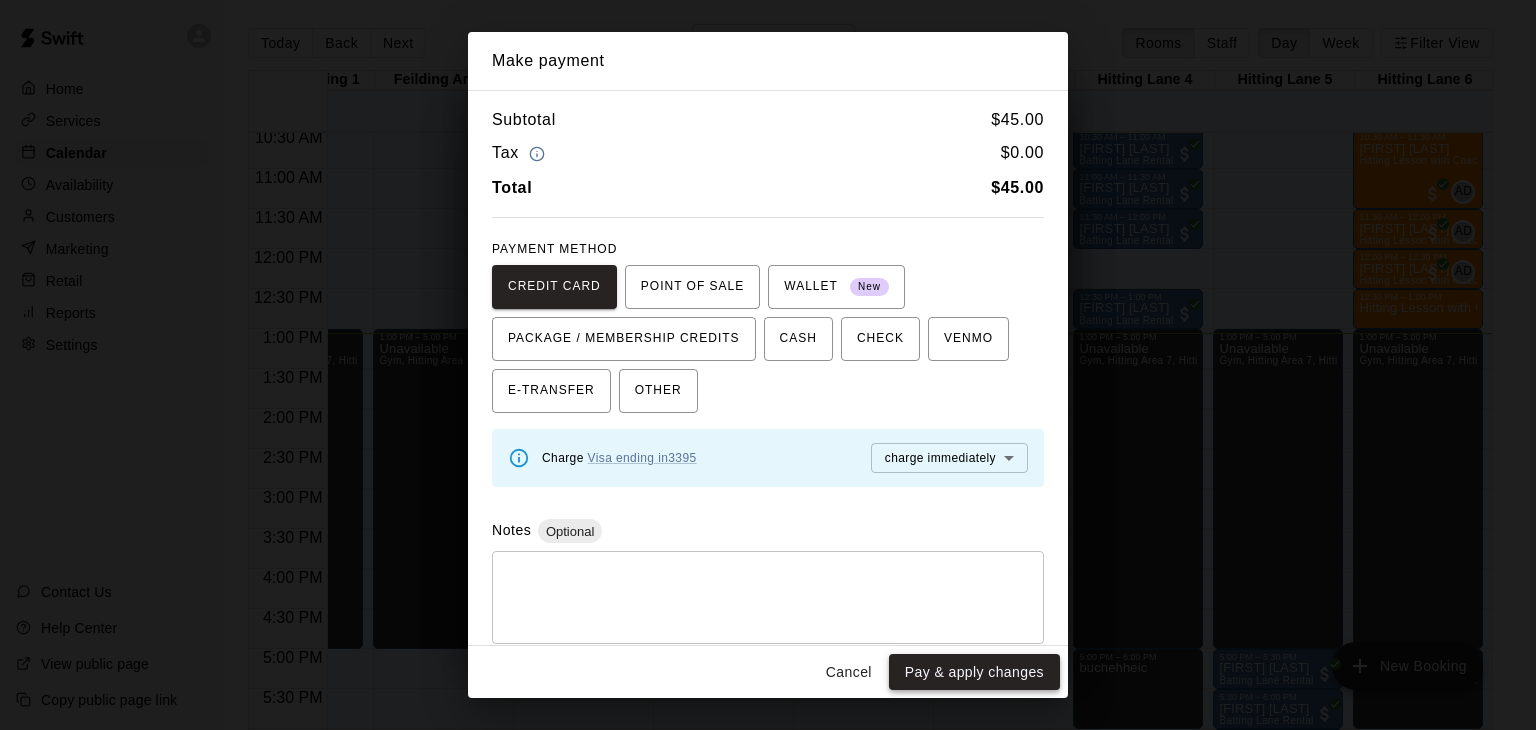click on "Pay & apply changes" at bounding box center (974, 672) 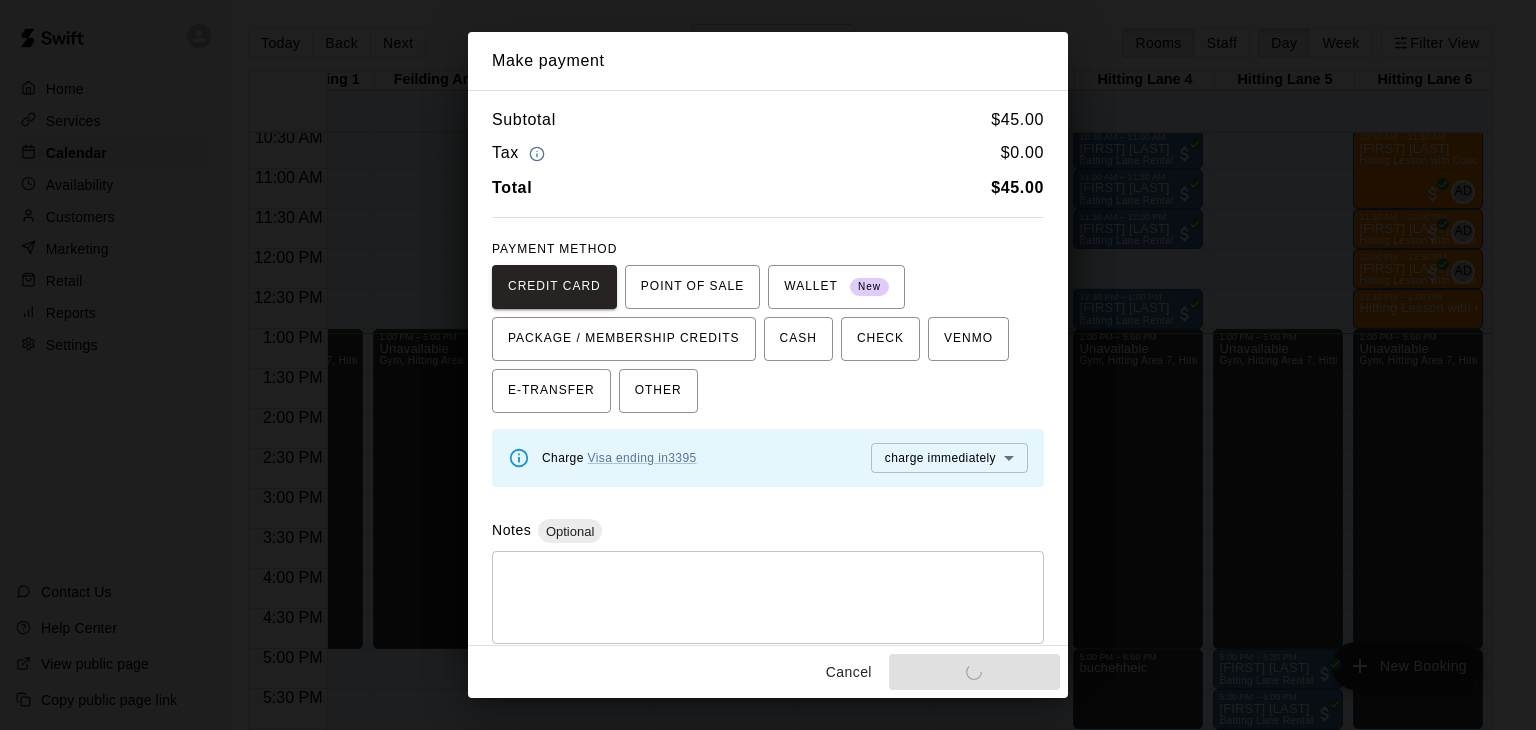 click on "Cancel Pay & apply changes" at bounding box center [768, 672] 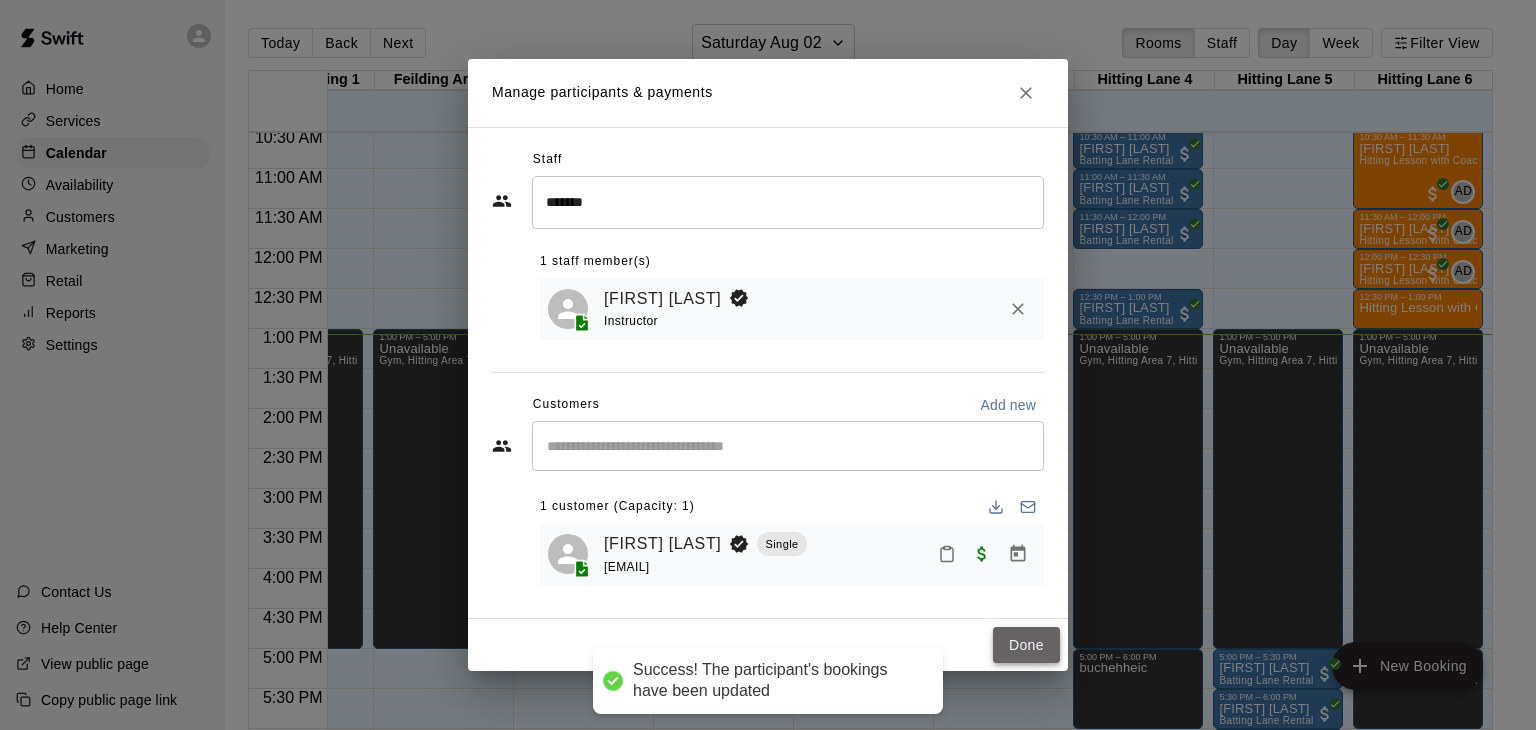 click on "Done" at bounding box center [1026, 645] 